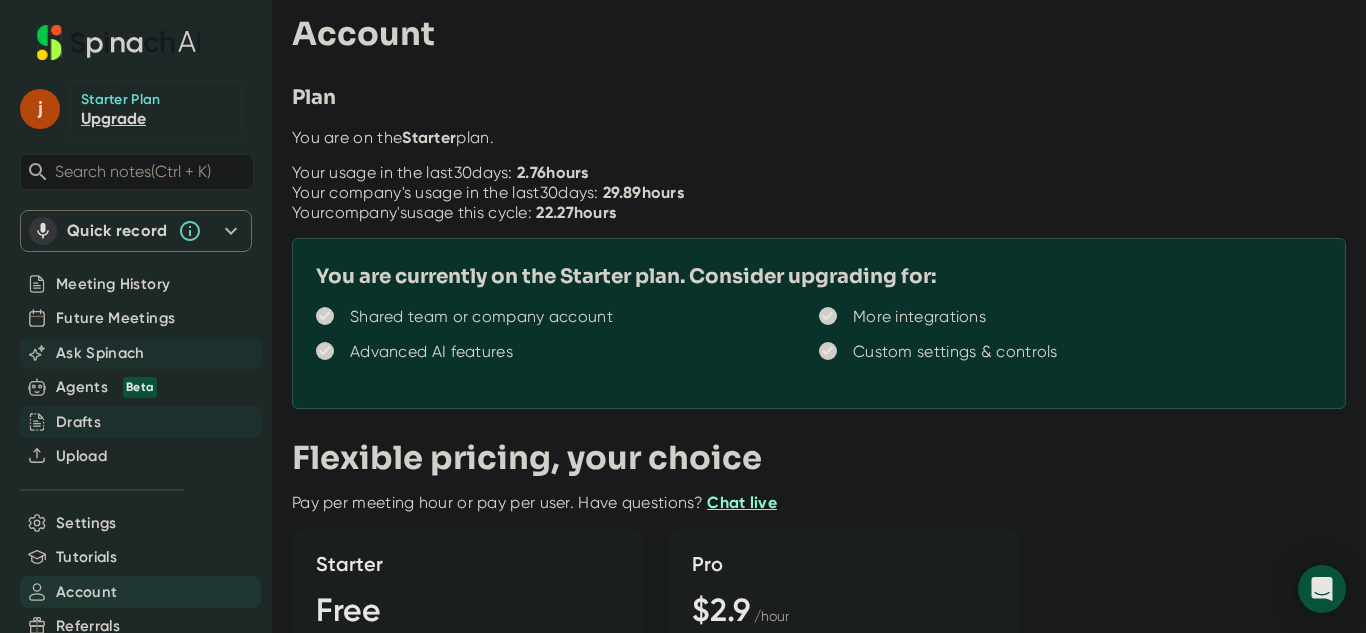 scroll, scrollTop: 0, scrollLeft: 0, axis: both 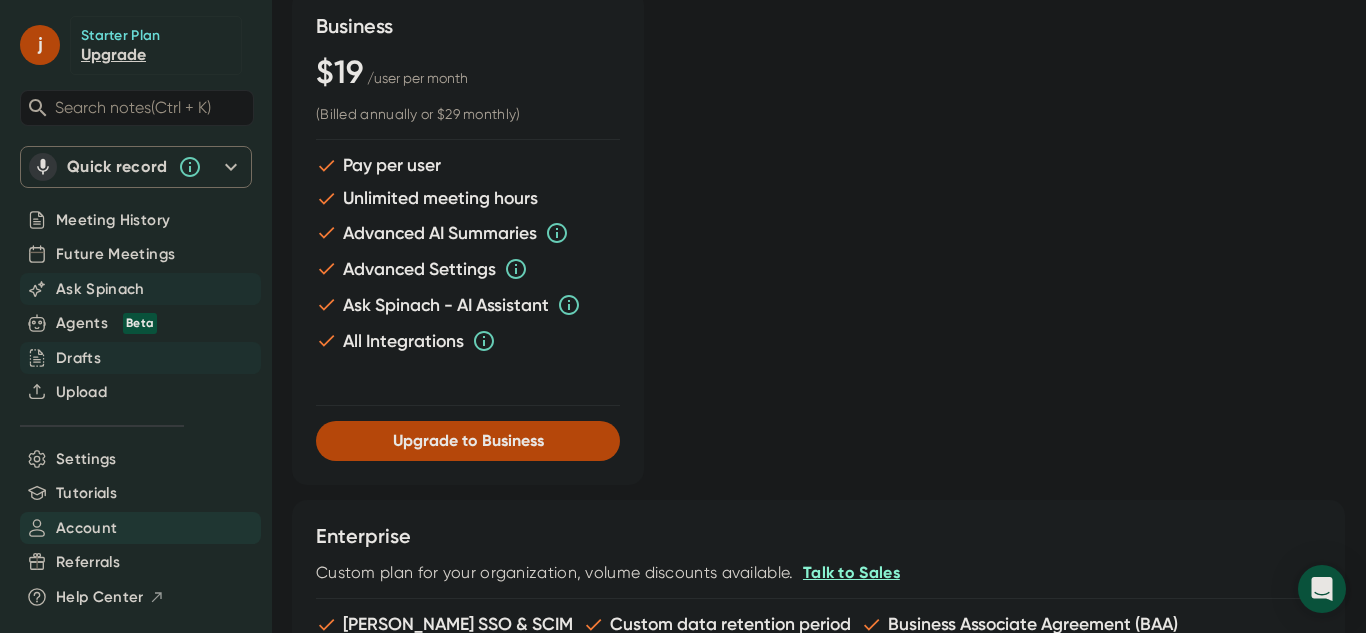 type 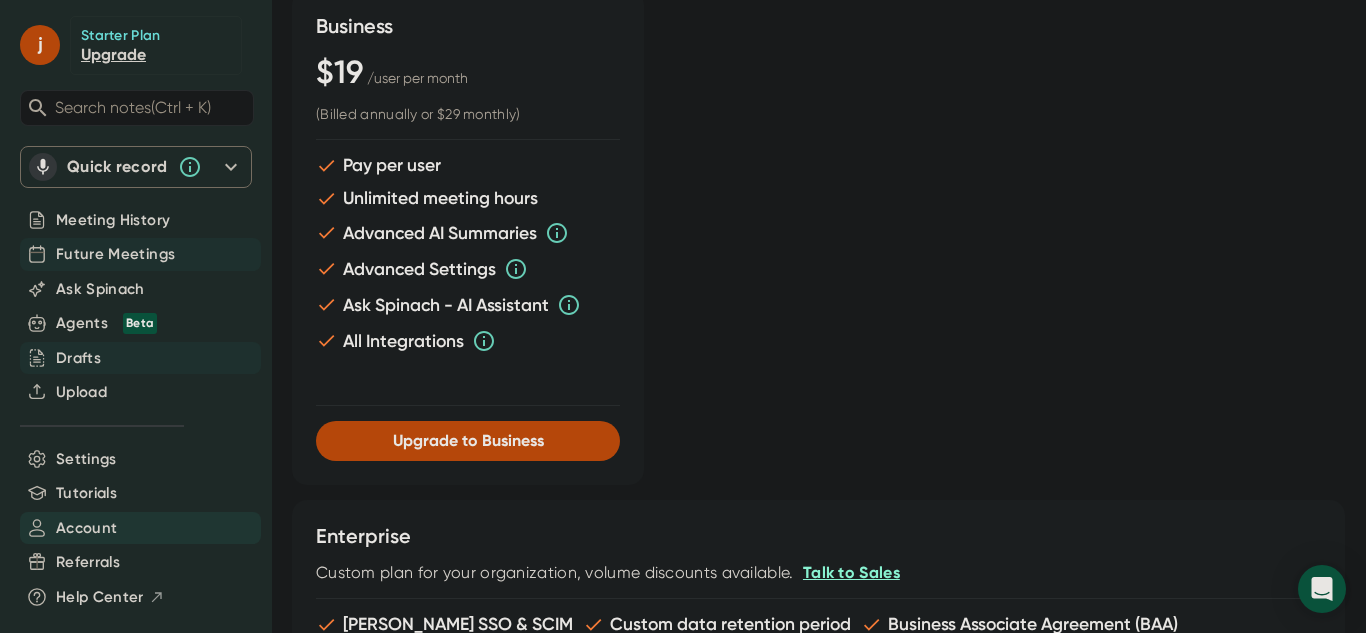 click on "Future Meetings" at bounding box center [115, 254] 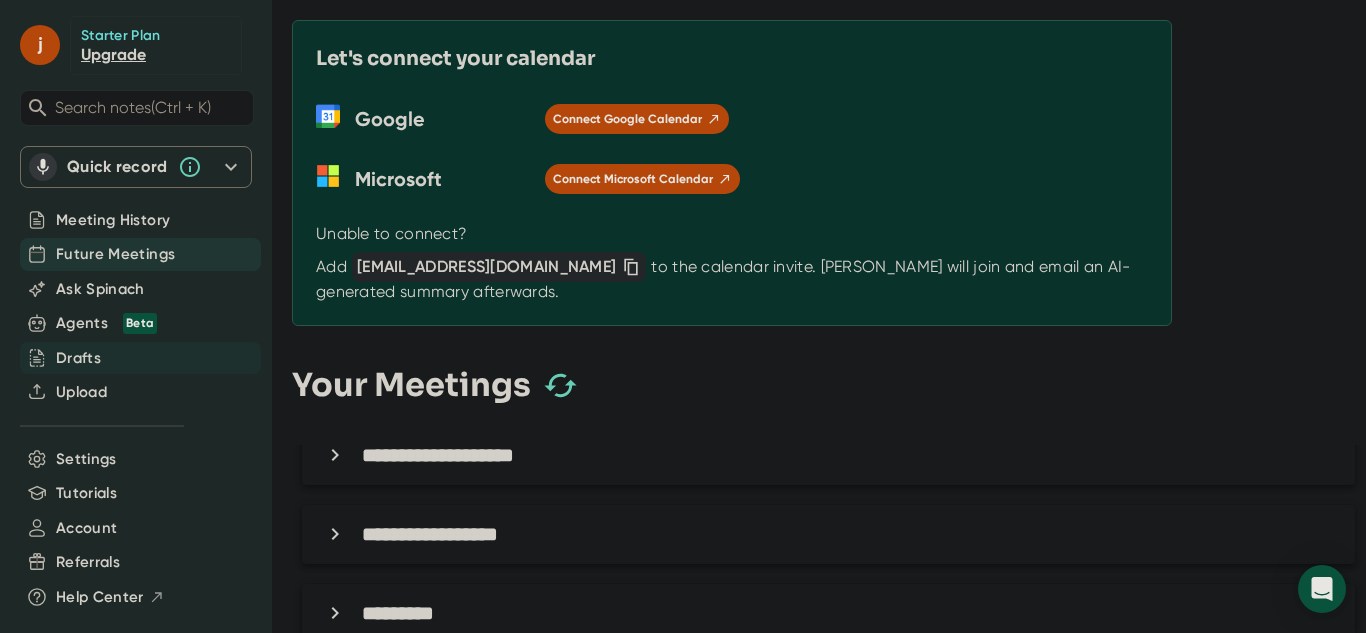 scroll, scrollTop: 552, scrollLeft: 0, axis: vertical 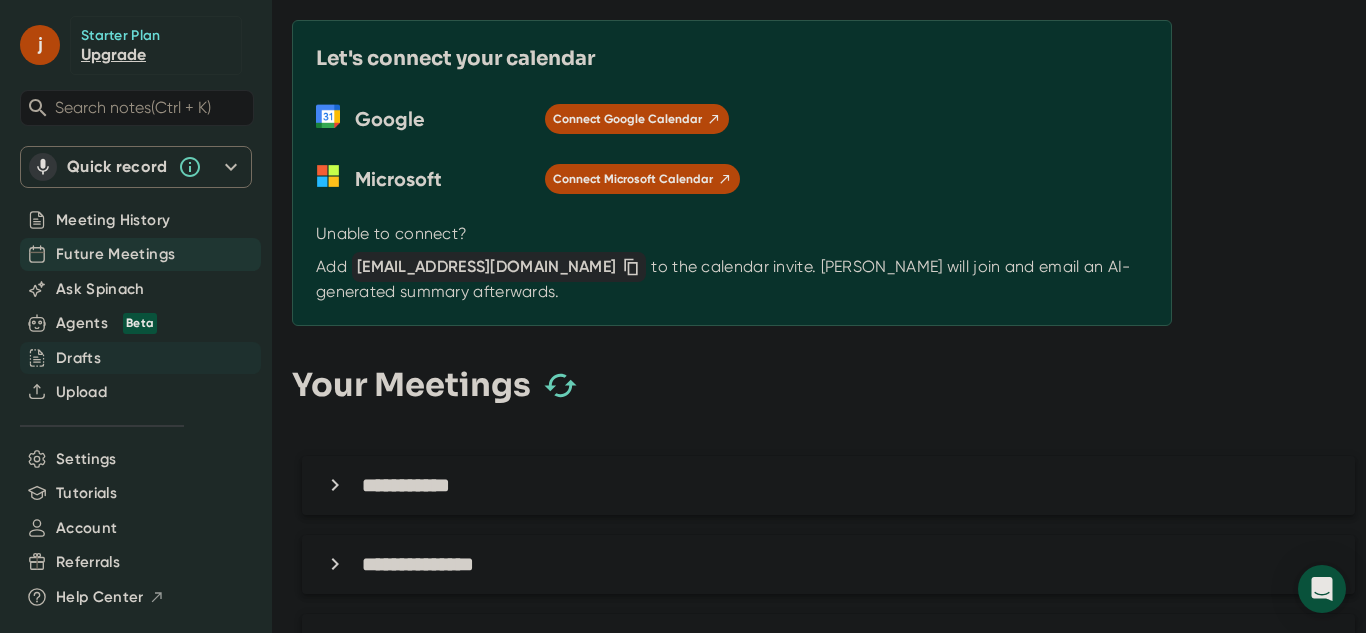 click on "**********" at bounding box center [406, 485] 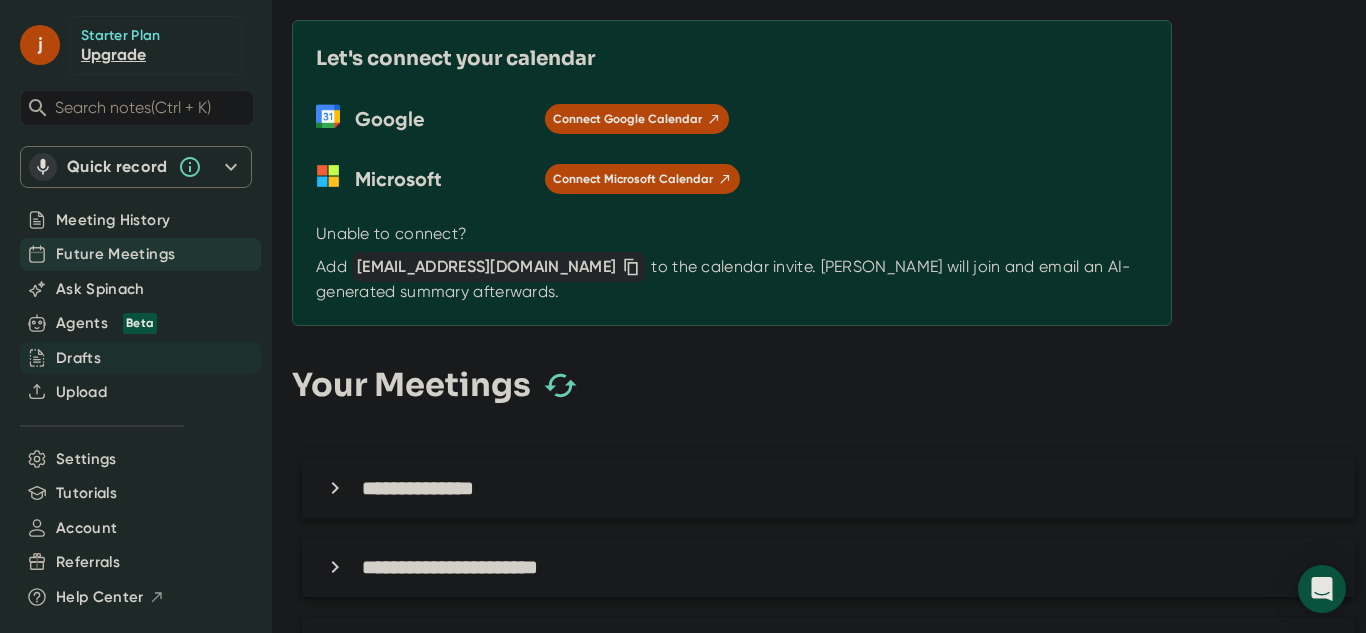 click on "**********" at bounding box center (418, 488) 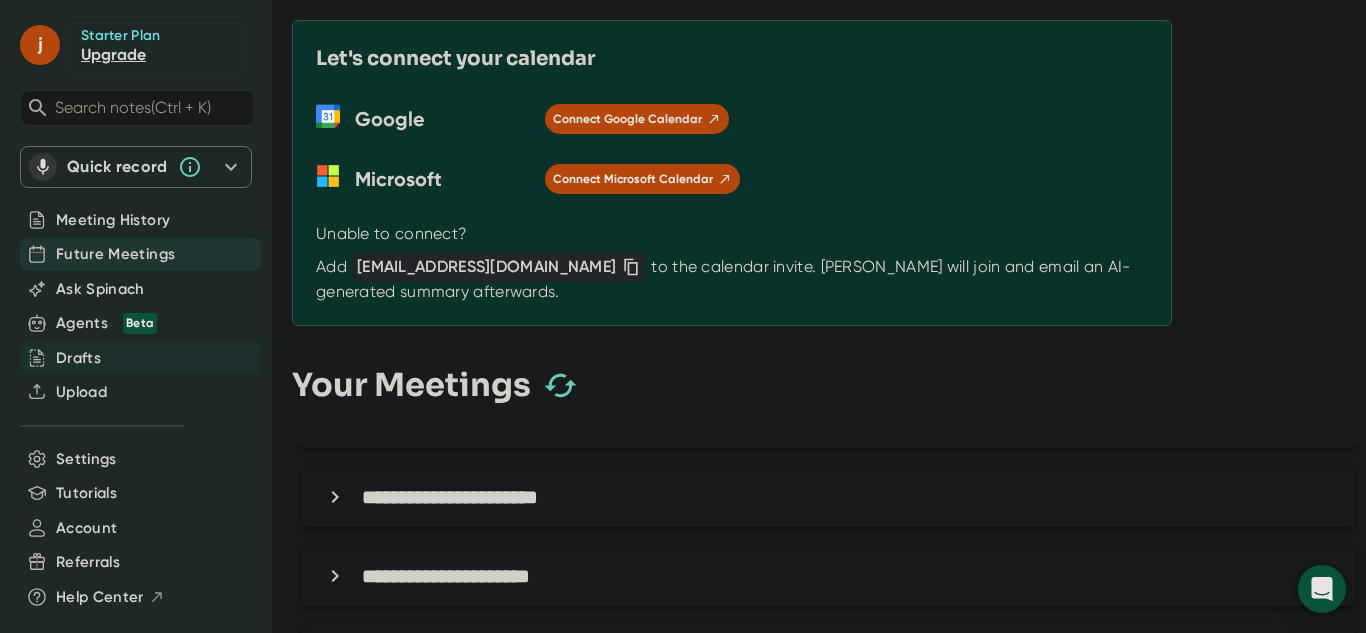 scroll, scrollTop: 2180, scrollLeft: 0, axis: vertical 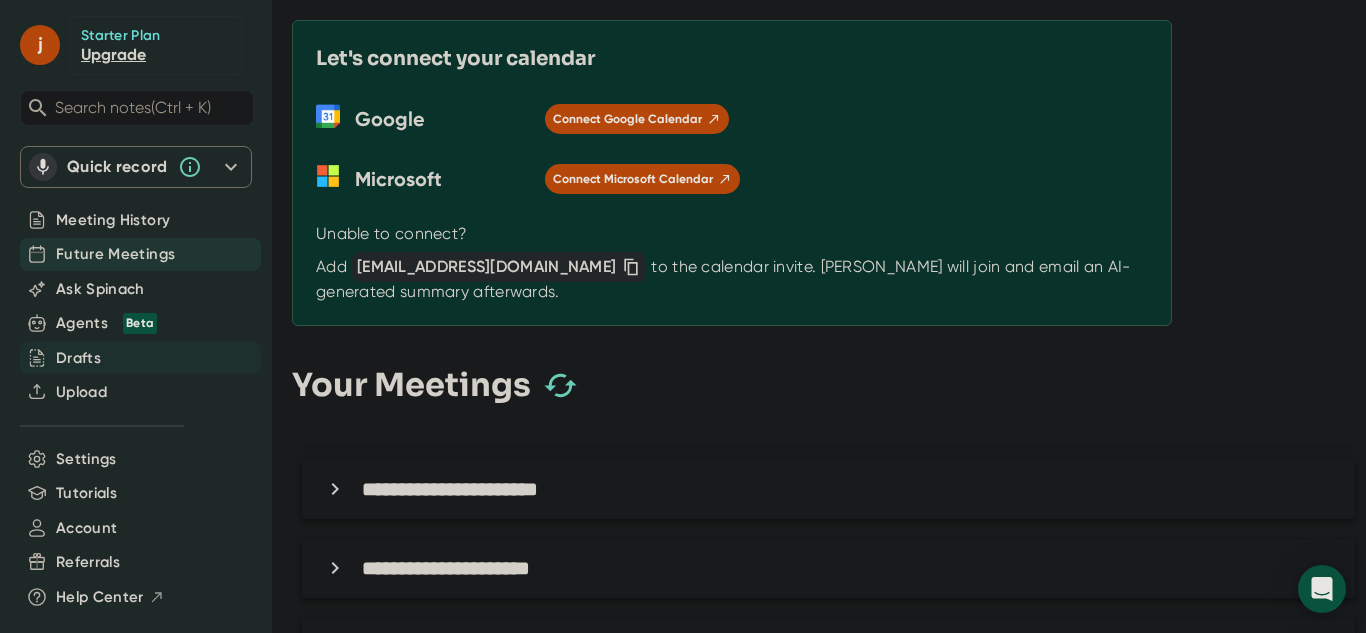 click on "**********" at bounding box center (450, 489) 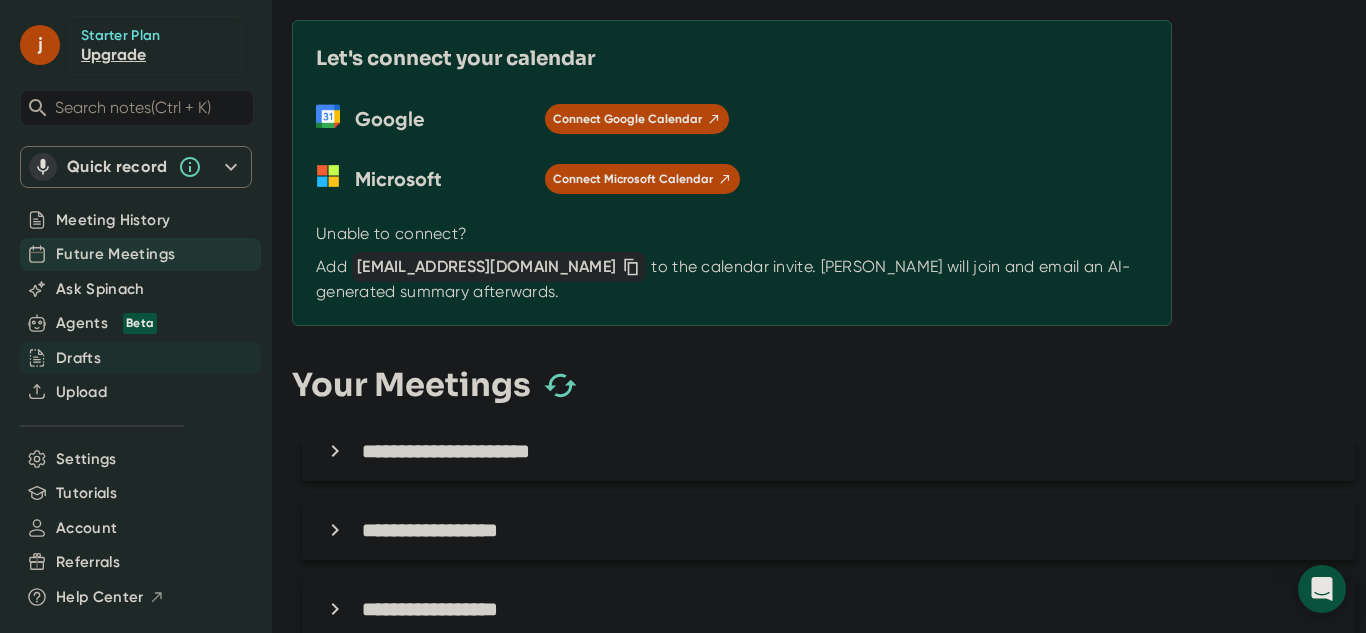 scroll, scrollTop: 2829, scrollLeft: 0, axis: vertical 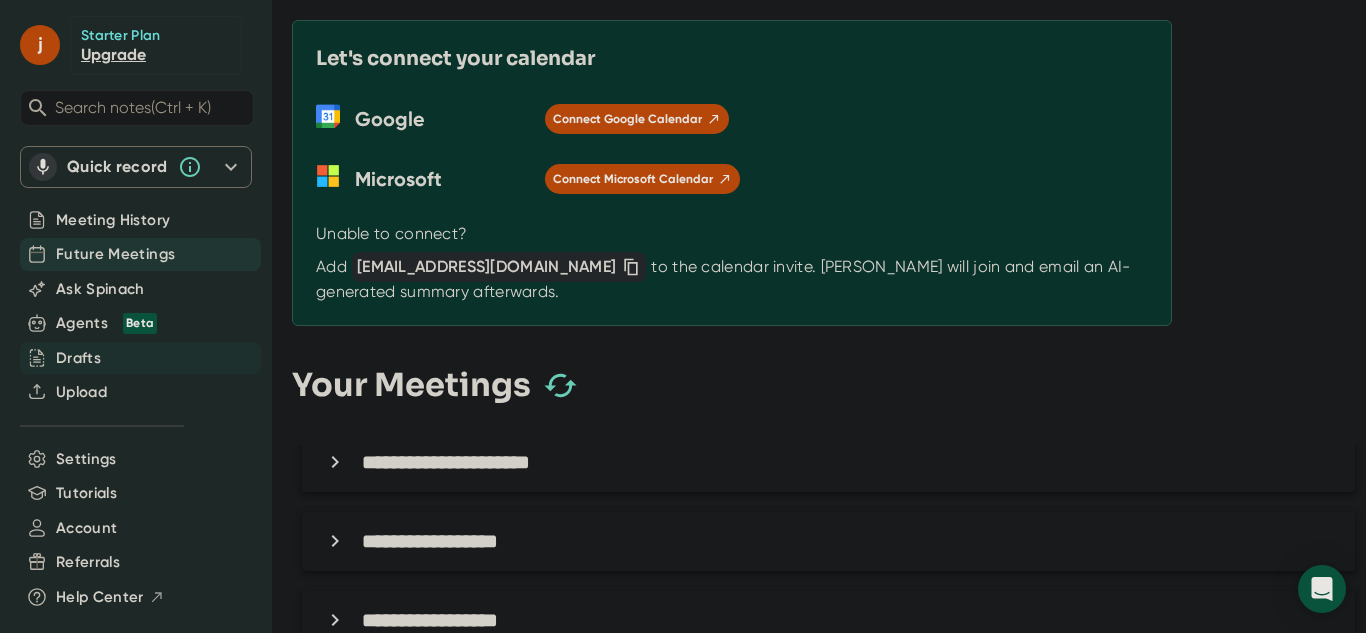 click on "**********" at bounding box center (833, 541) 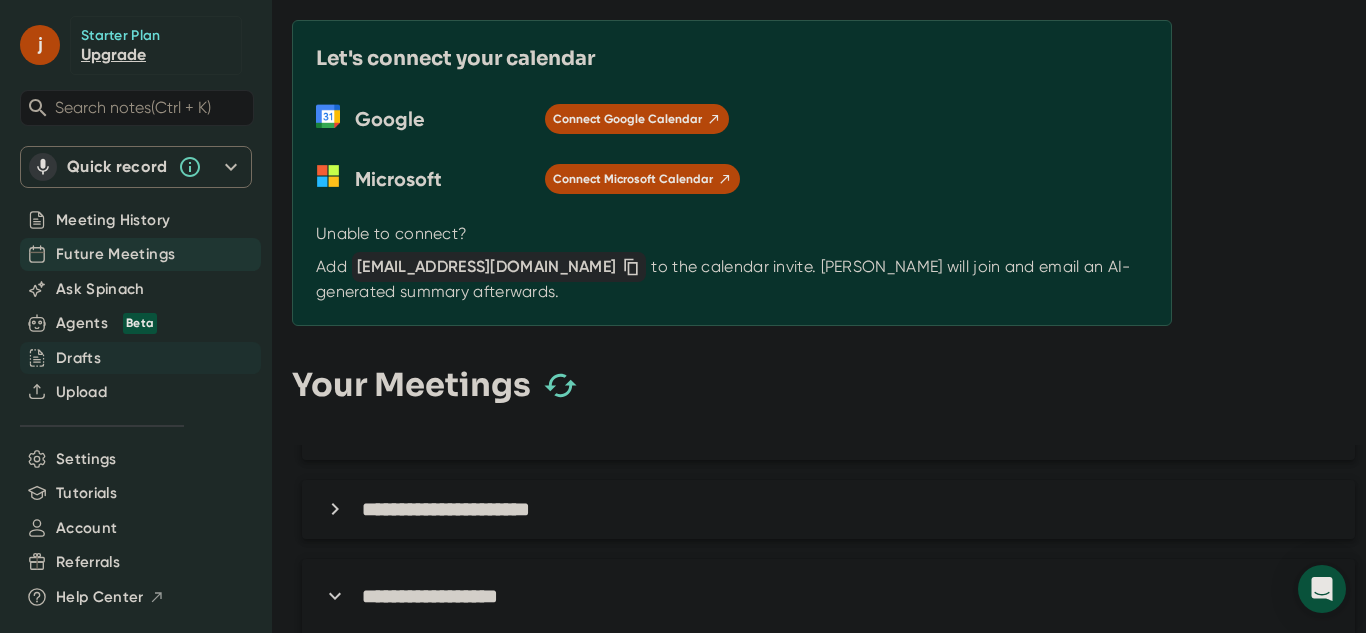 scroll, scrollTop: 2781, scrollLeft: 0, axis: vertical 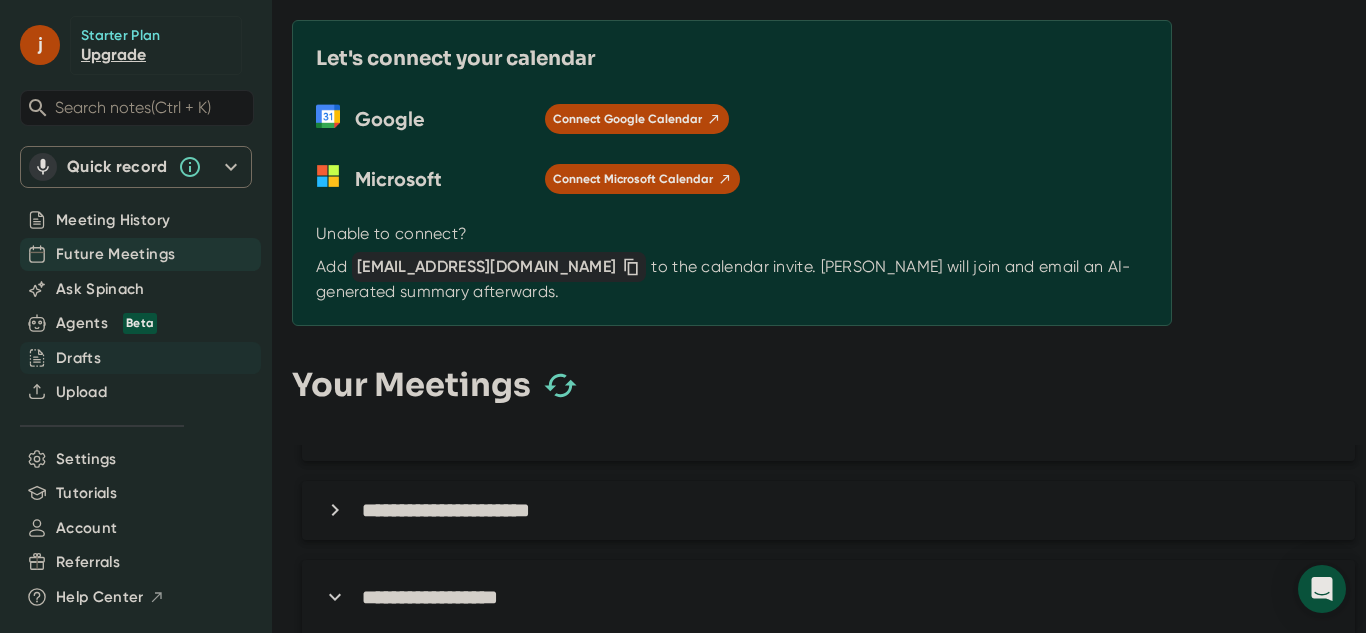 click on "**********" at bounding box center (828, 510) 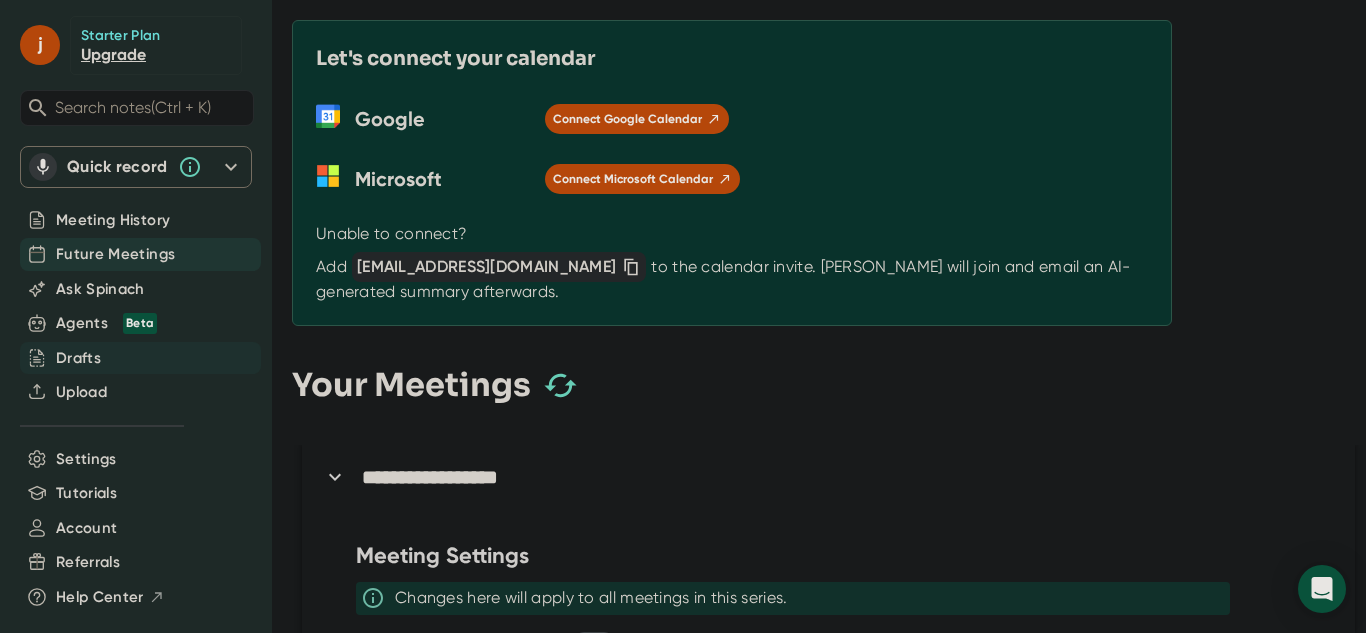 scroll, scrollTop: 3469, scrollLeft: 0, axis: vertical 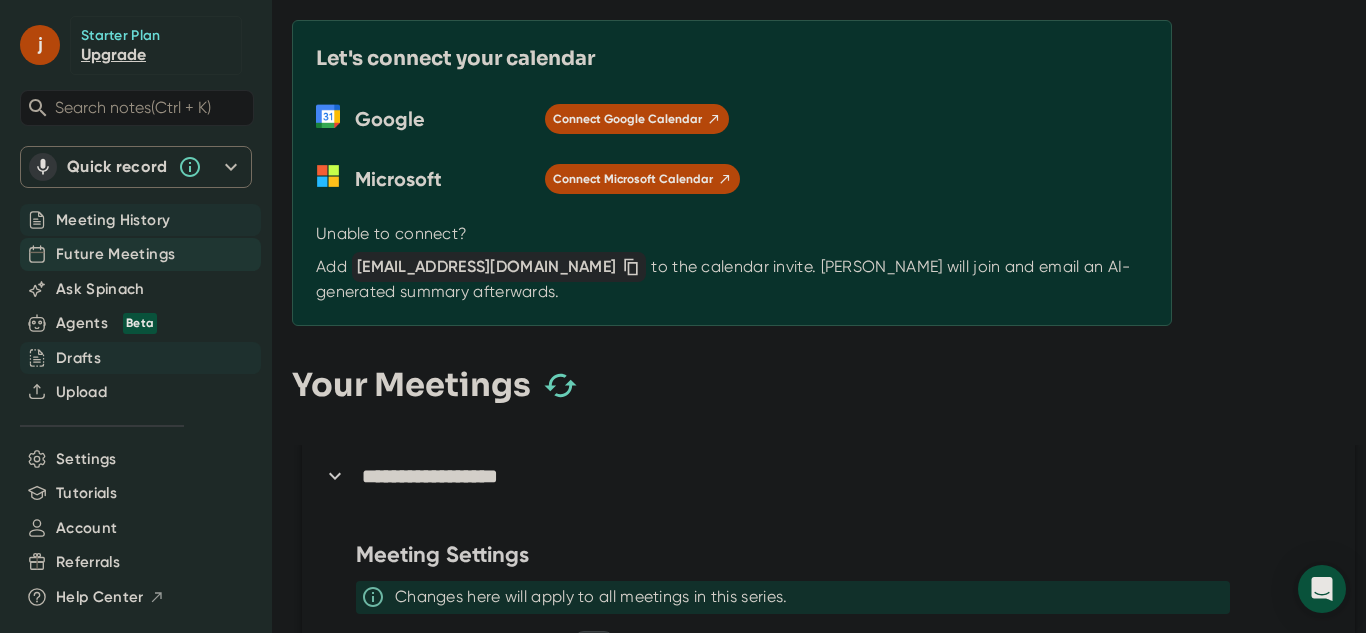 click on "Meeting History" at bounding box center (113, 220) 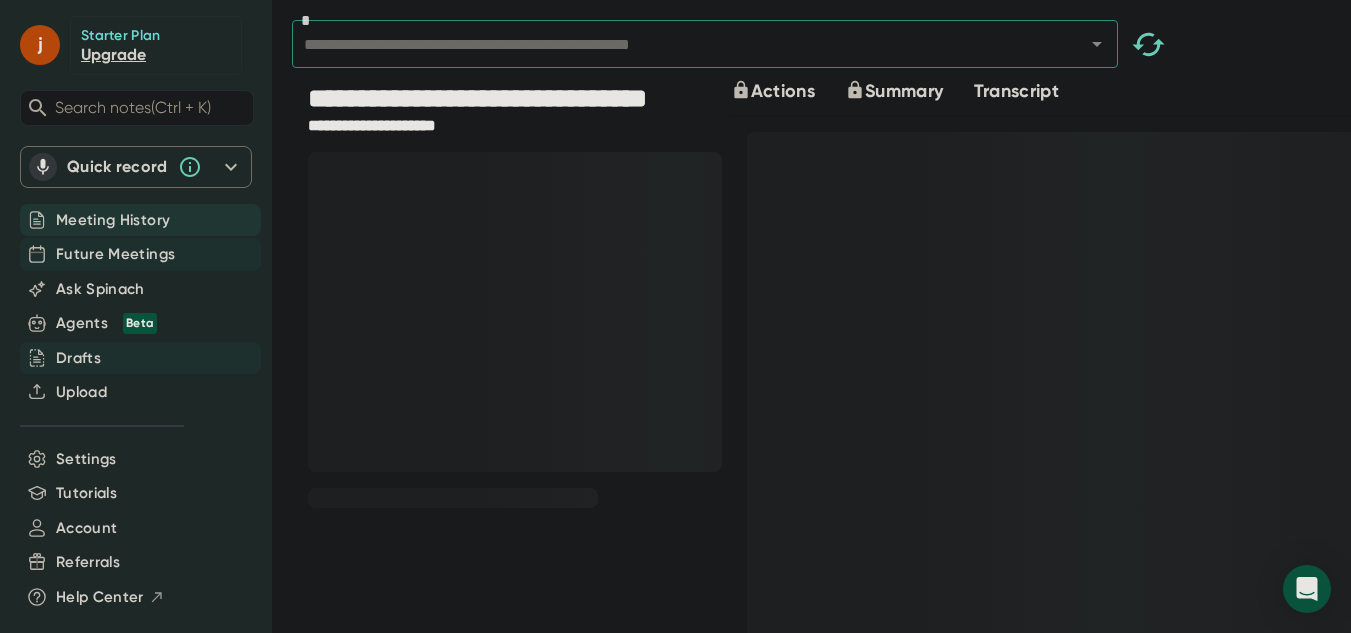 click on "Future Meetings" at bounding box center (115, 254) 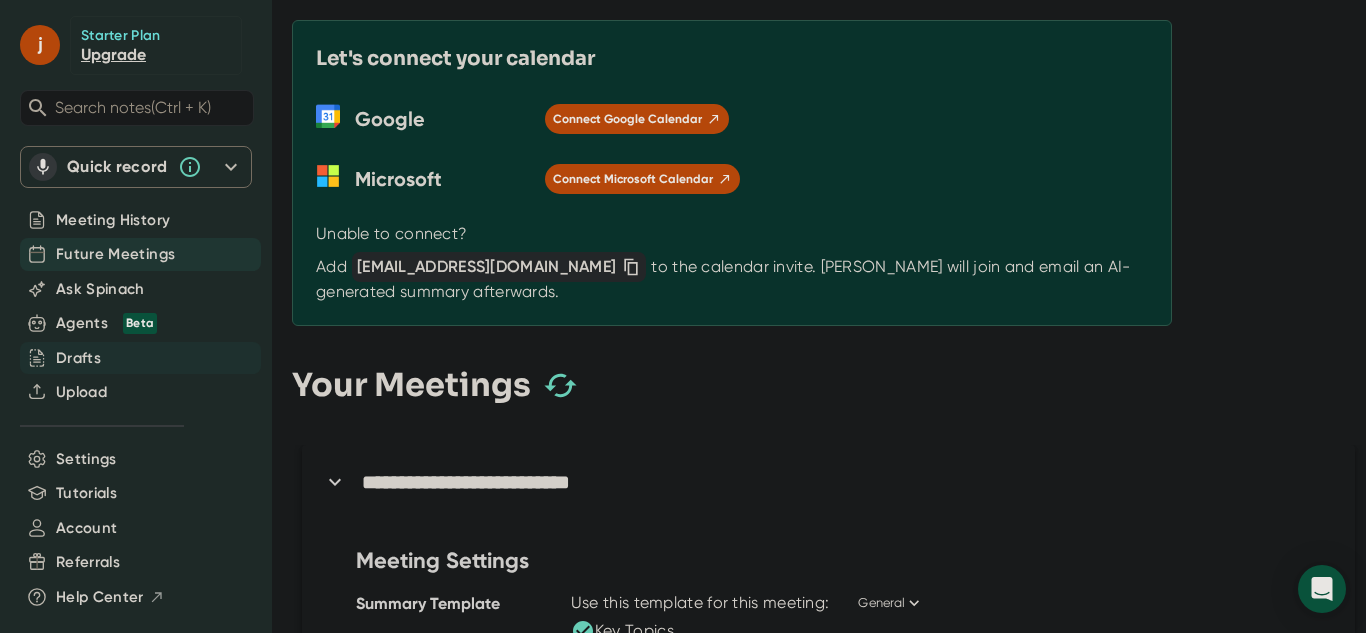 click at bounding box center [732, 209] 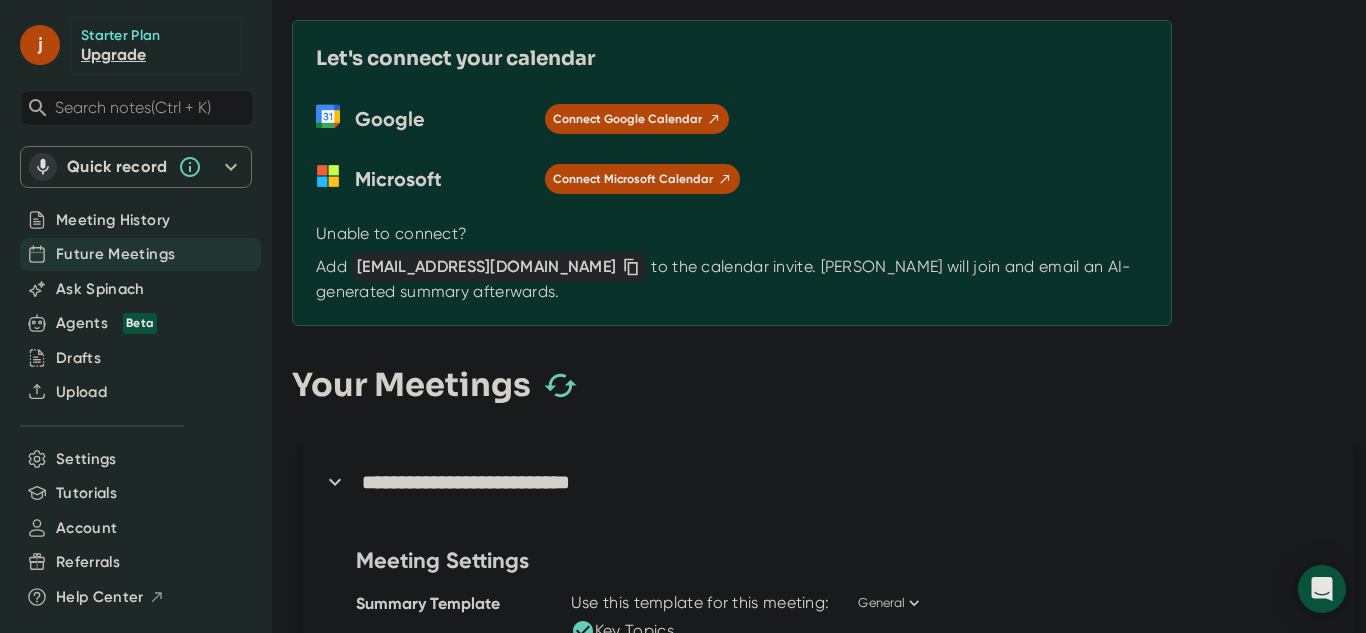 click at bounding box center [732, 149] 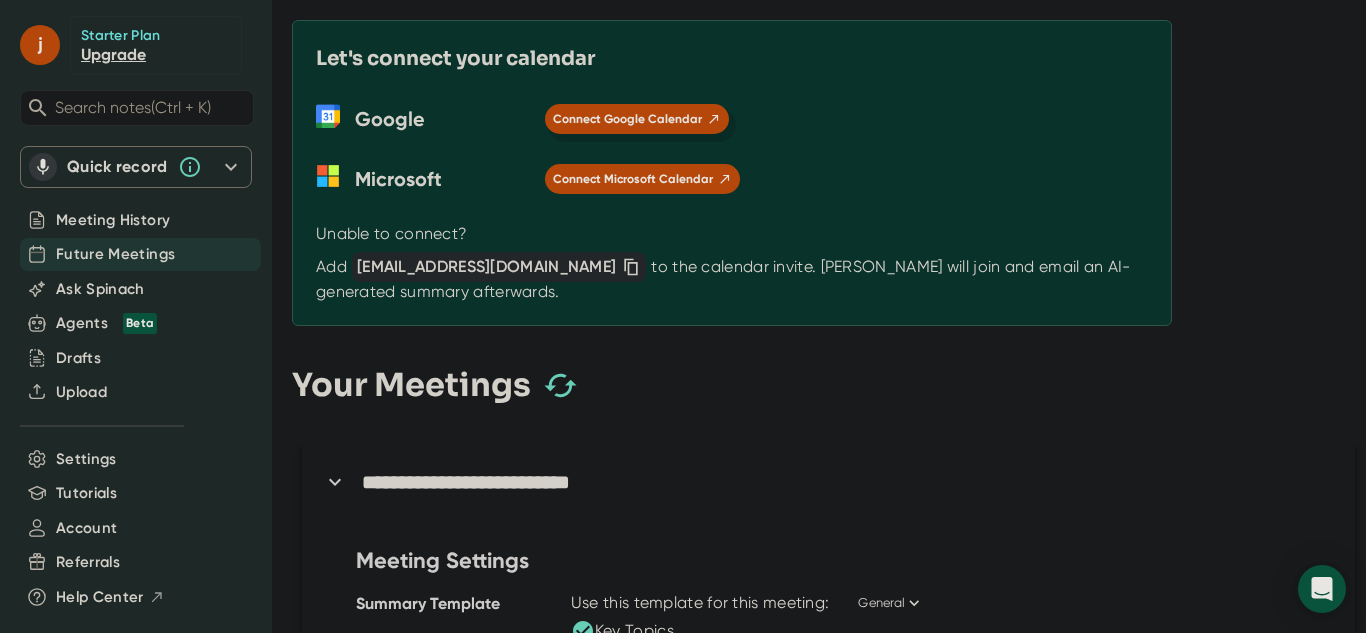 drag, startPoint x: 646, startPoint y: 138, endPoint x: 652, endPoint y: 125, distance: 14.3178215 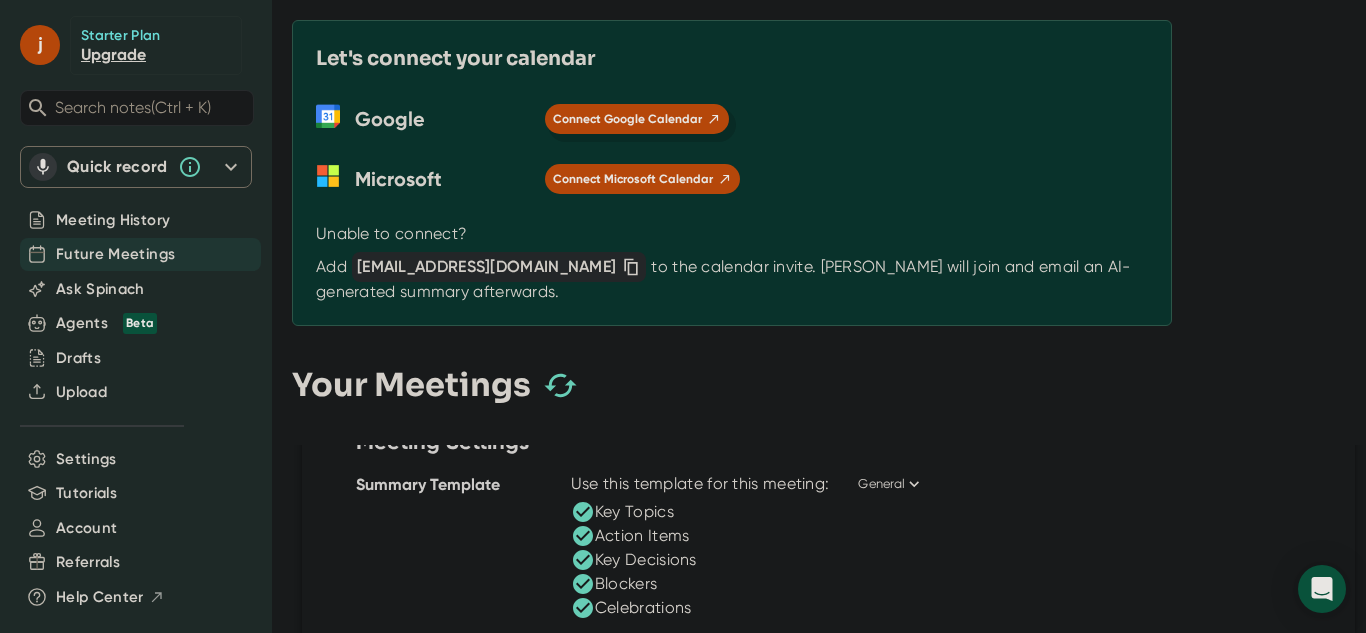 scroll, scrollTop: 0, scrollLeft: 0, axis: both 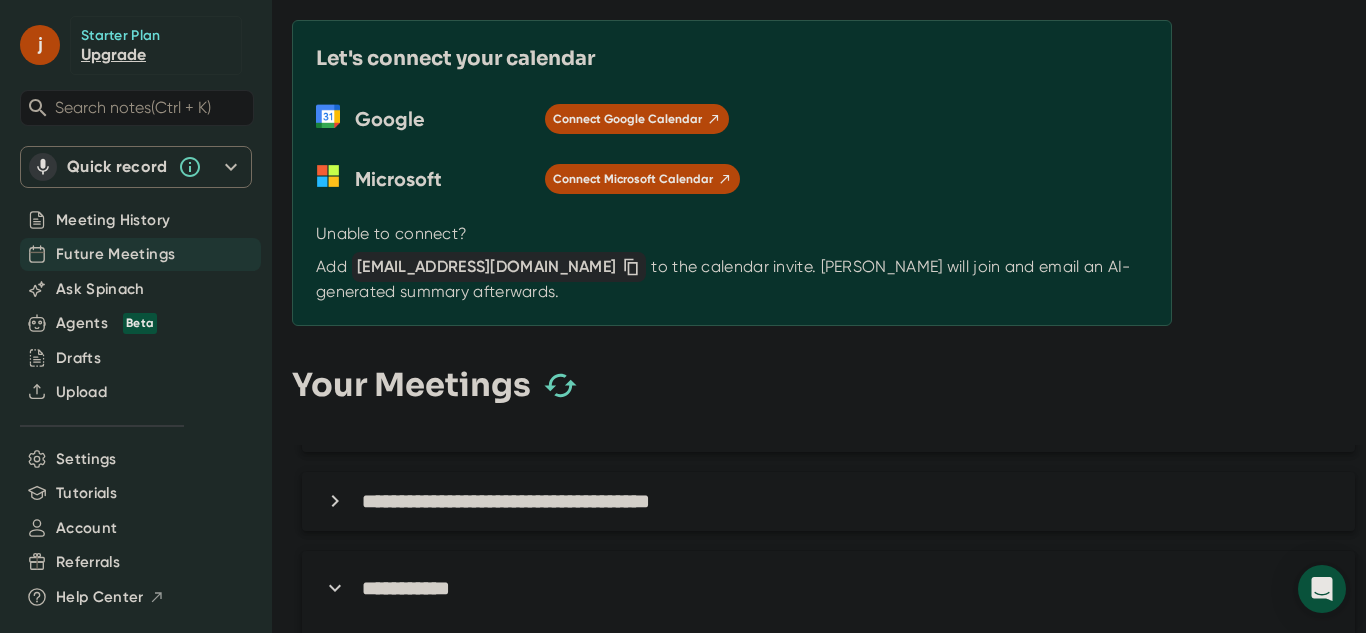 click on "**********" at bounding box center [506, 501] 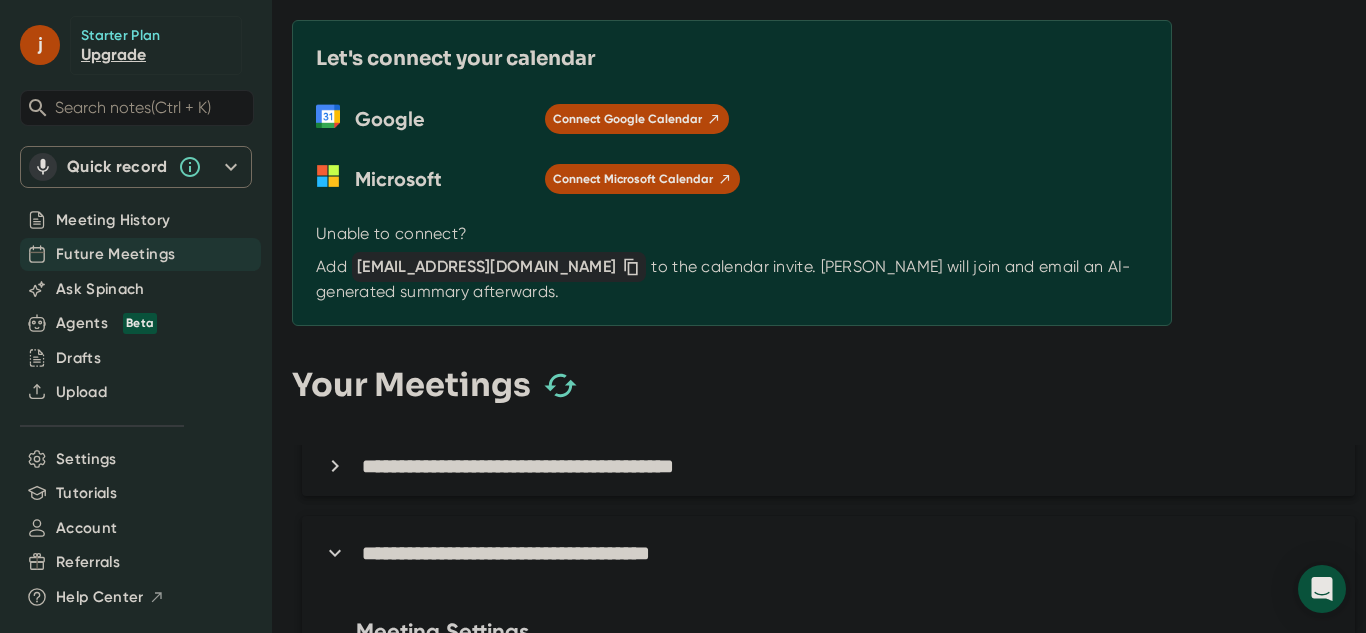 scroll, scrollTop: 755, scrollLeft: 0, axis: vertical 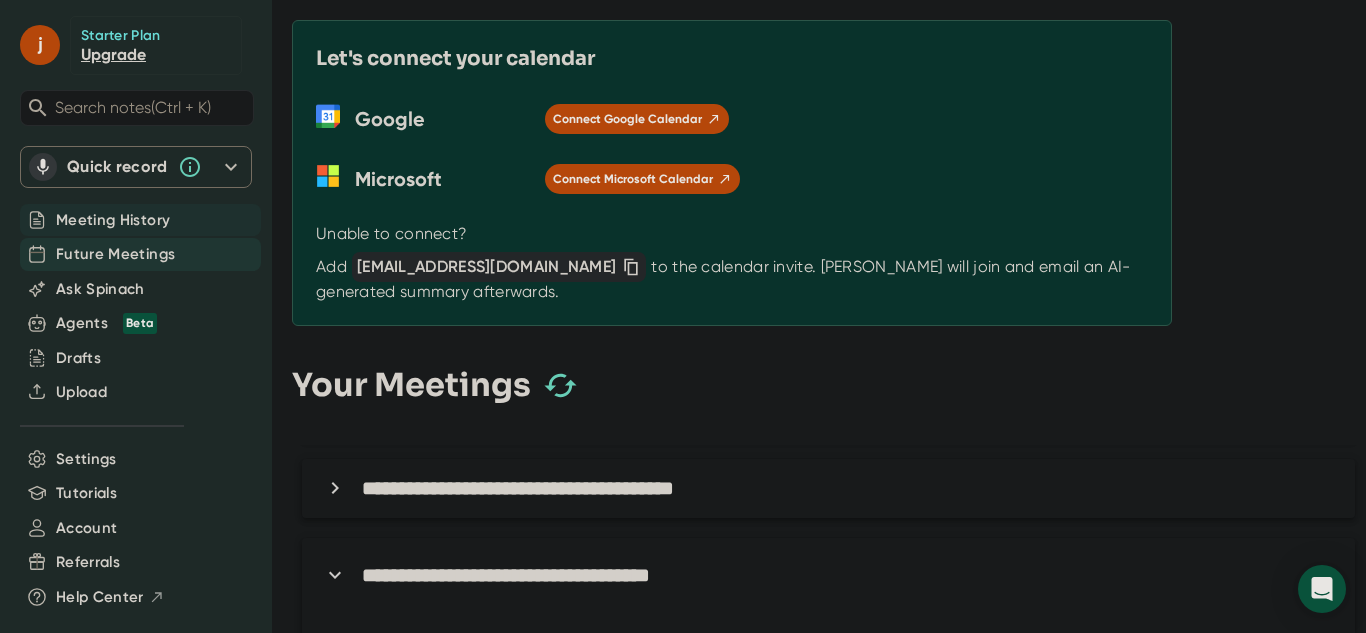 click on "Meeting History" at bounding box center (113, 220) 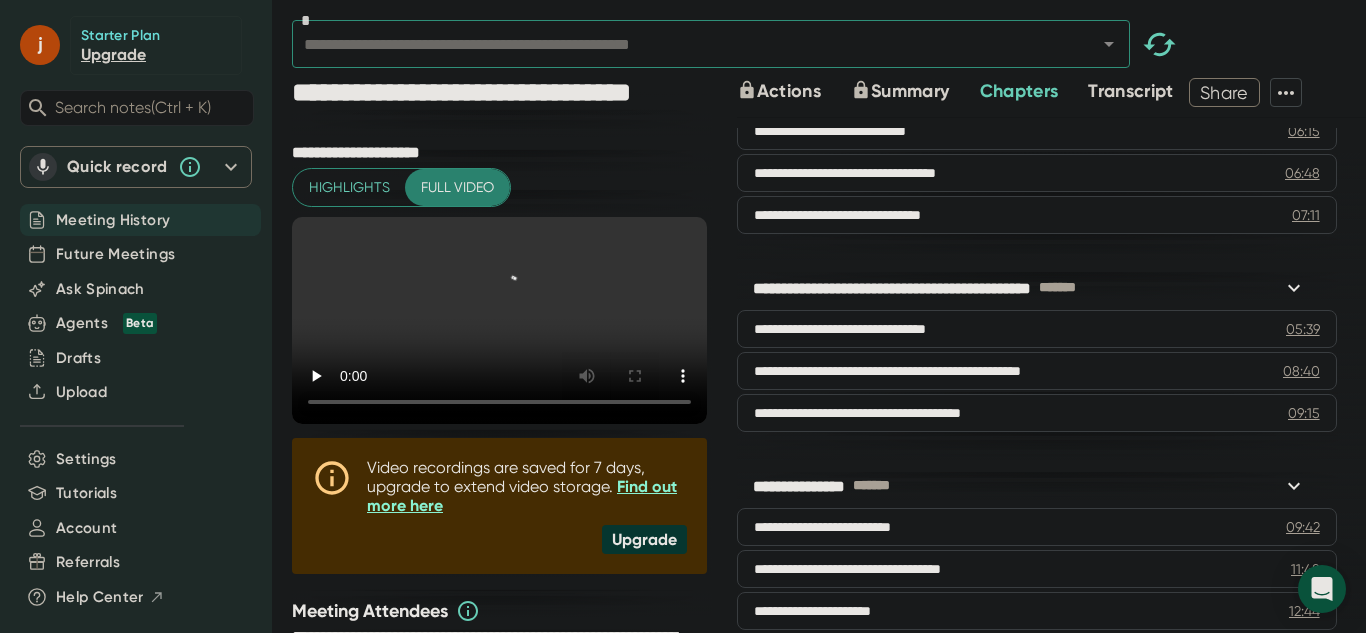 scroll, scrollTop: 256, scrollLeft: 0, axis: vertical 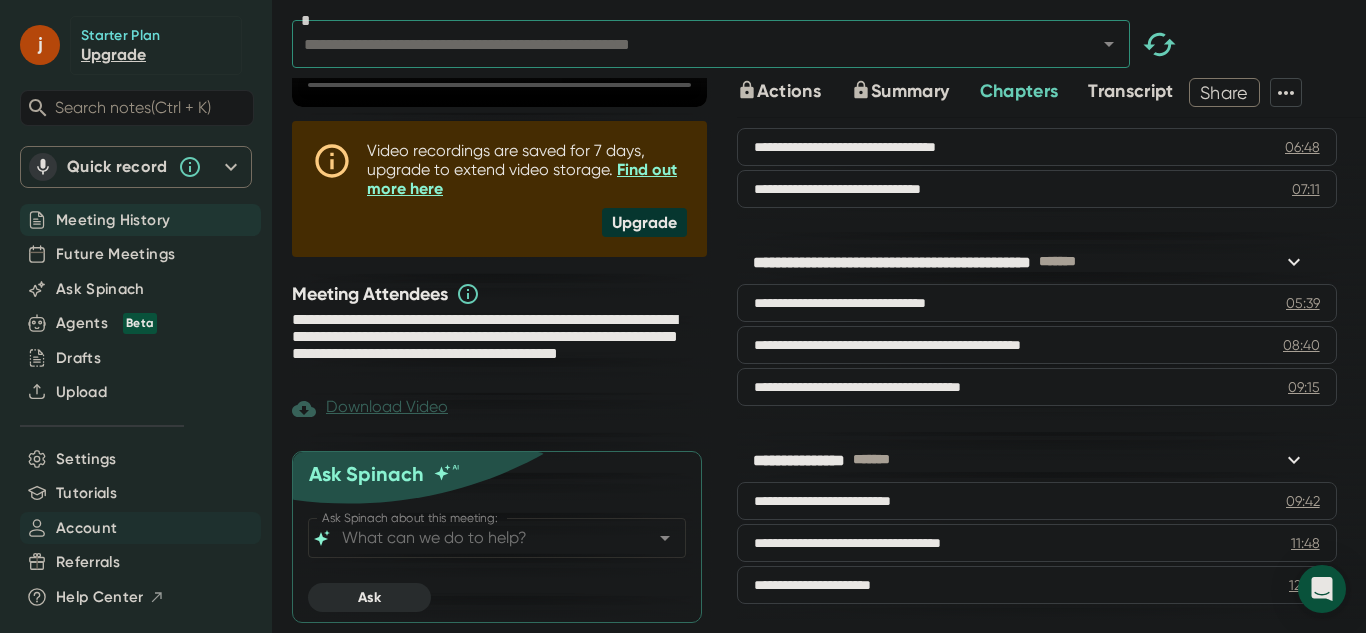 click on "Account" at bounding box center [86, 528] 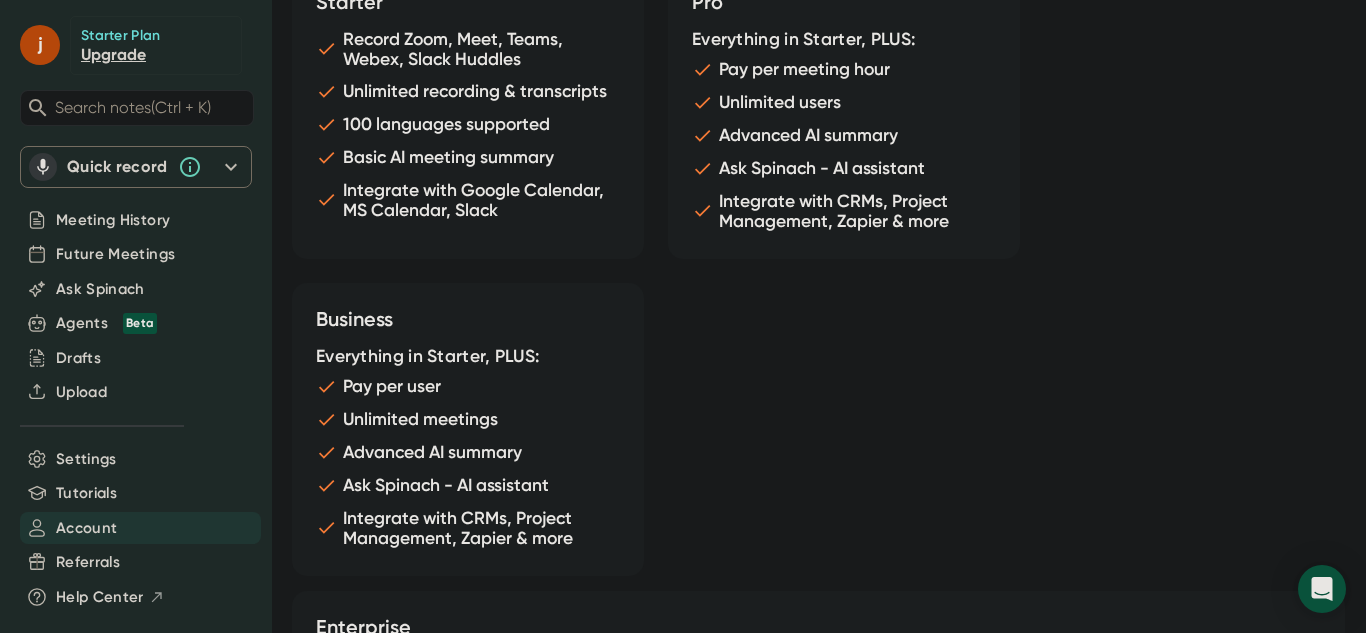 scroll, scrollTop: 2089, scrollLeft: 0, axis: vertical 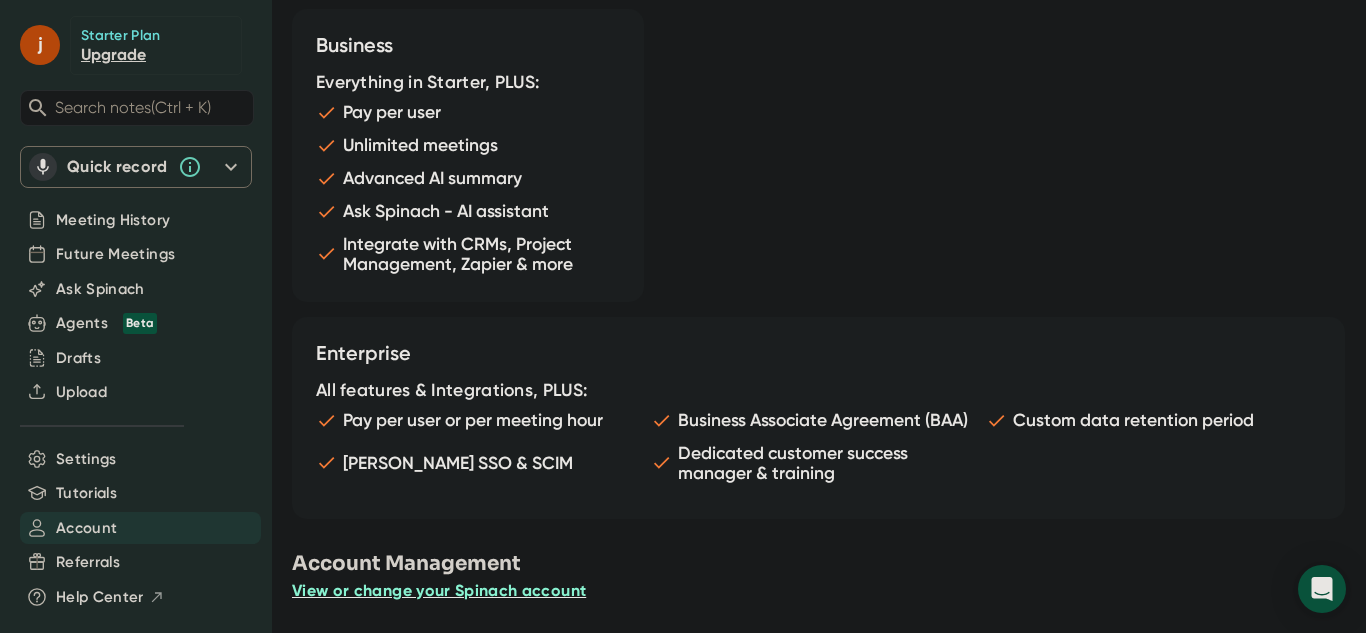 click on "View or change your Spinach account" at bounding box center (439, 590) 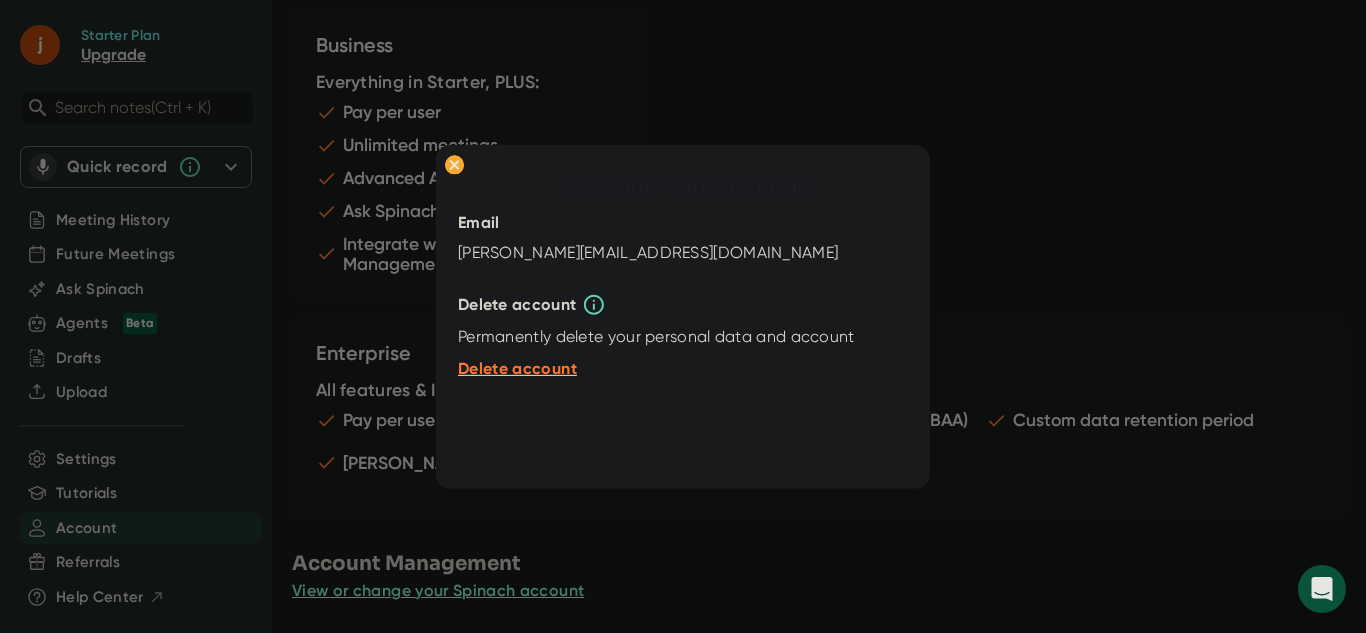 click on "Delete account" at bounding box center (517, 368) 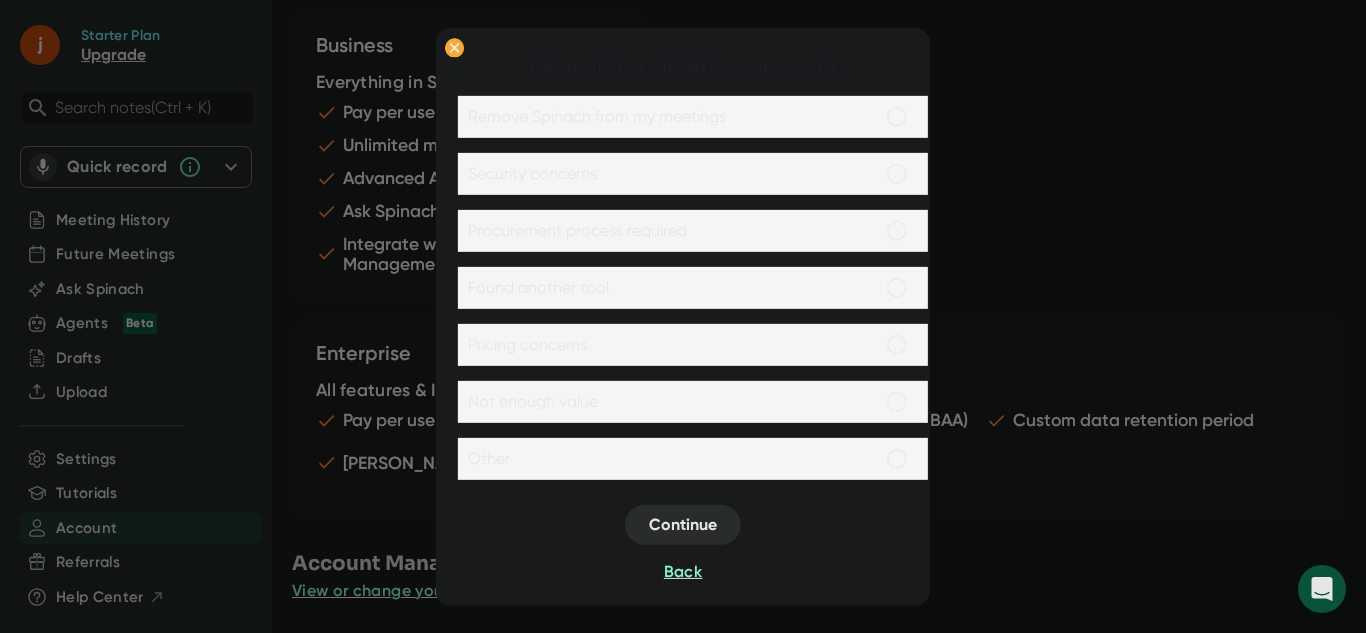 click on "Remove Spinach from my meetings" at bounding box center (693, 117) 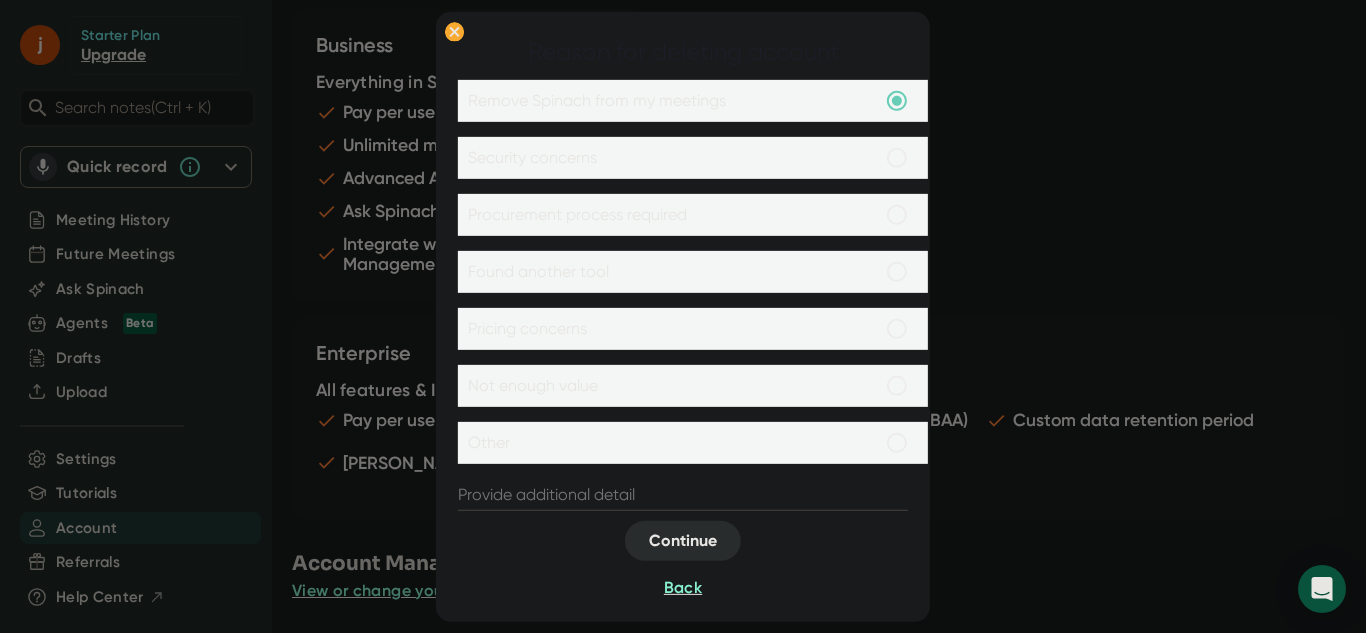 click at bounding box center (683, 495) 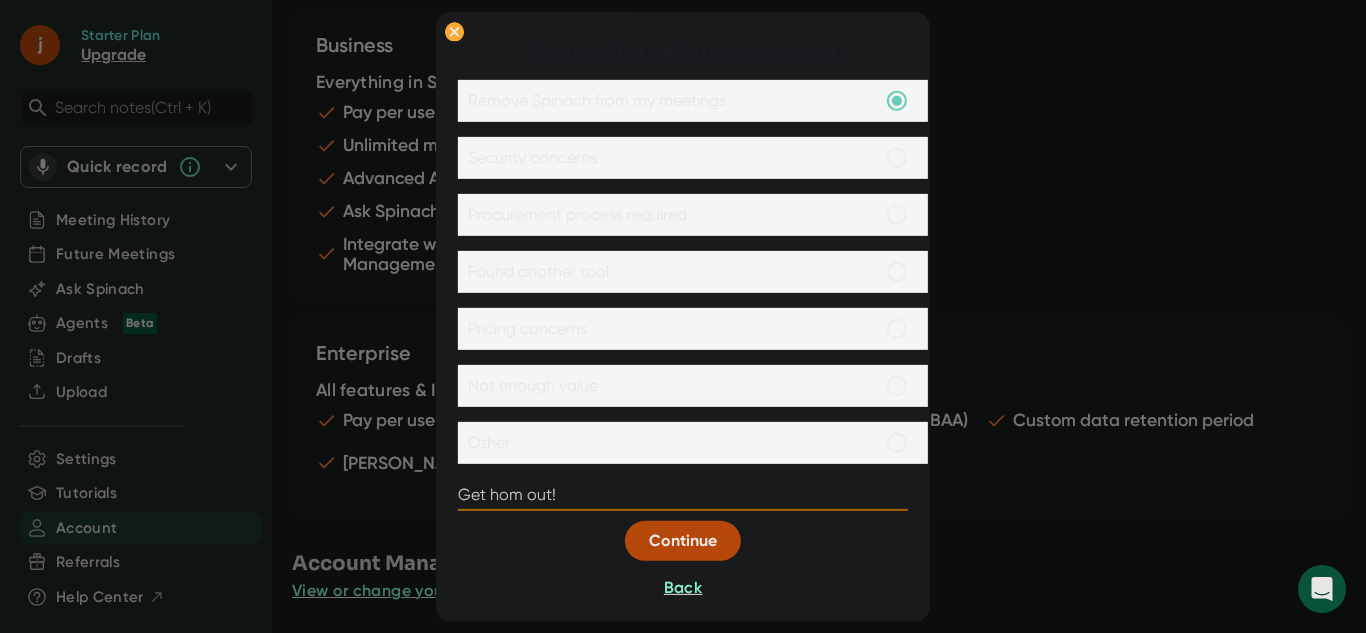 click on "Get hom out!" at bounding box center [683, 495] 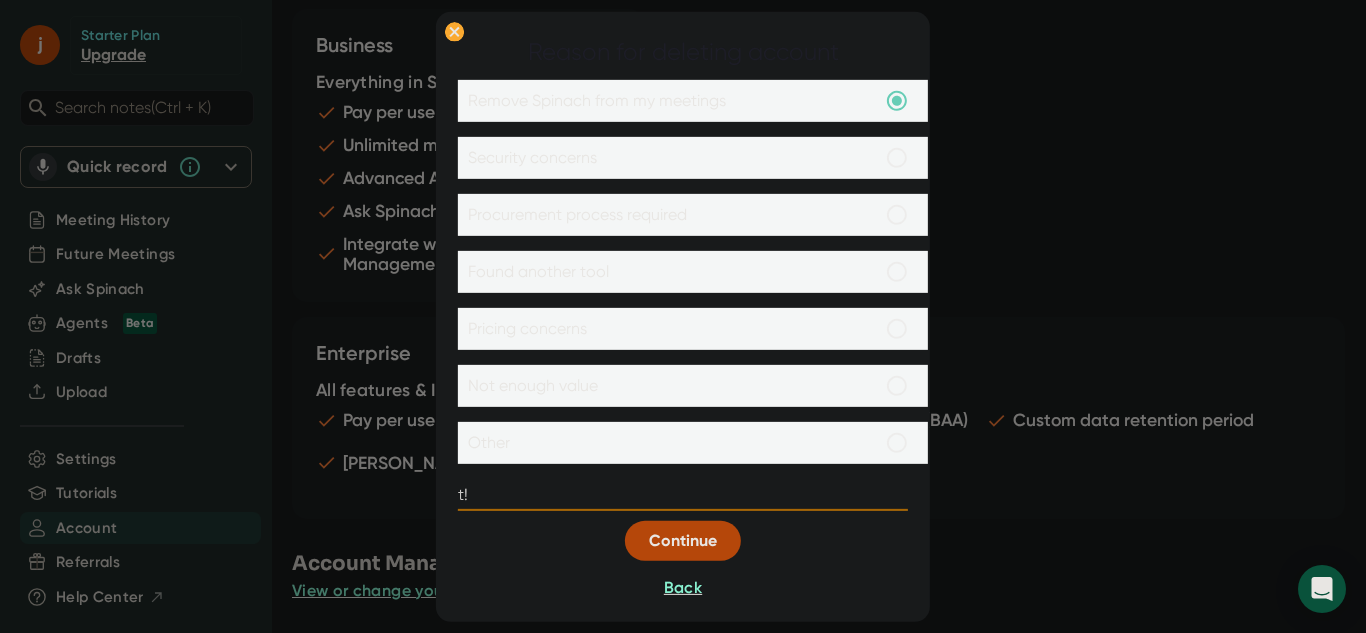 type on "!" 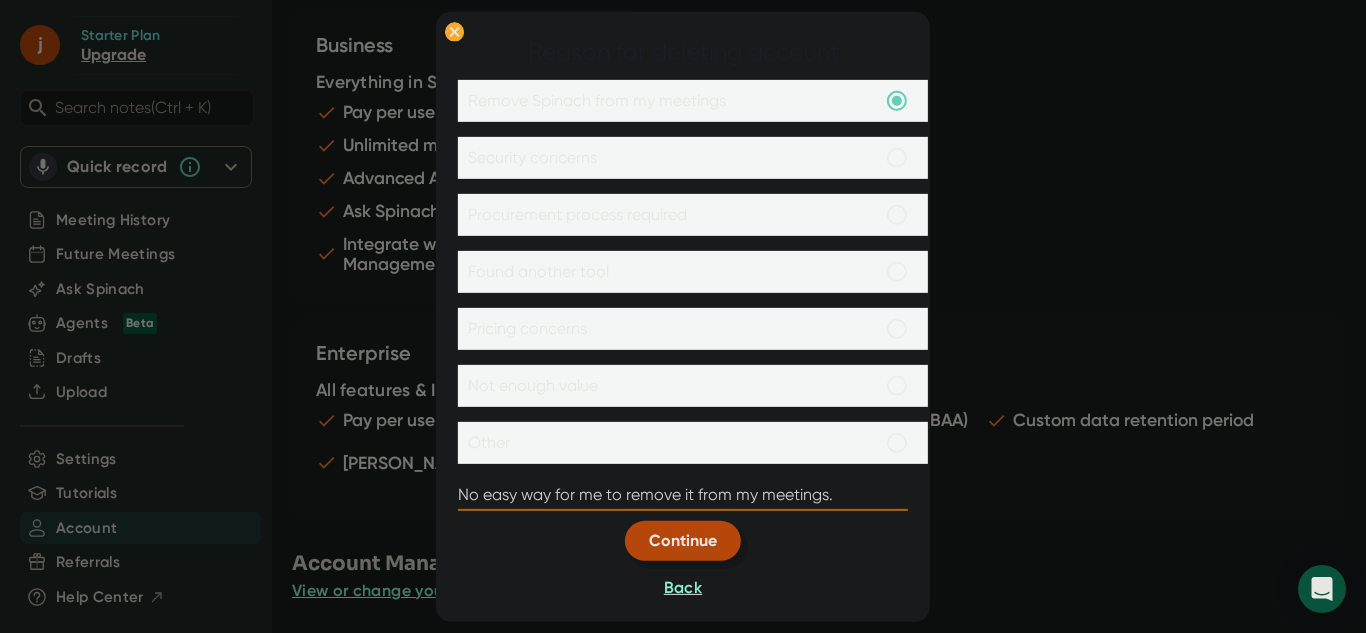type on "No easy way for me to remove it from my meetings." 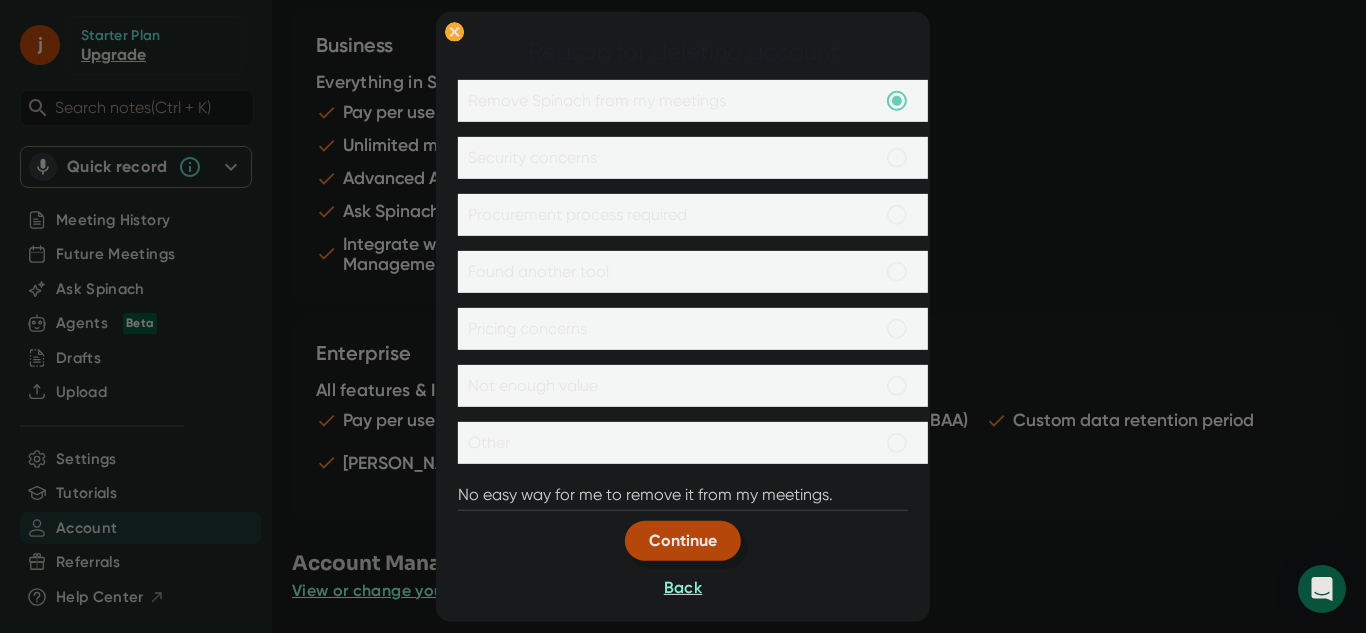 click on "Continue" at bounding box center [683, 540] 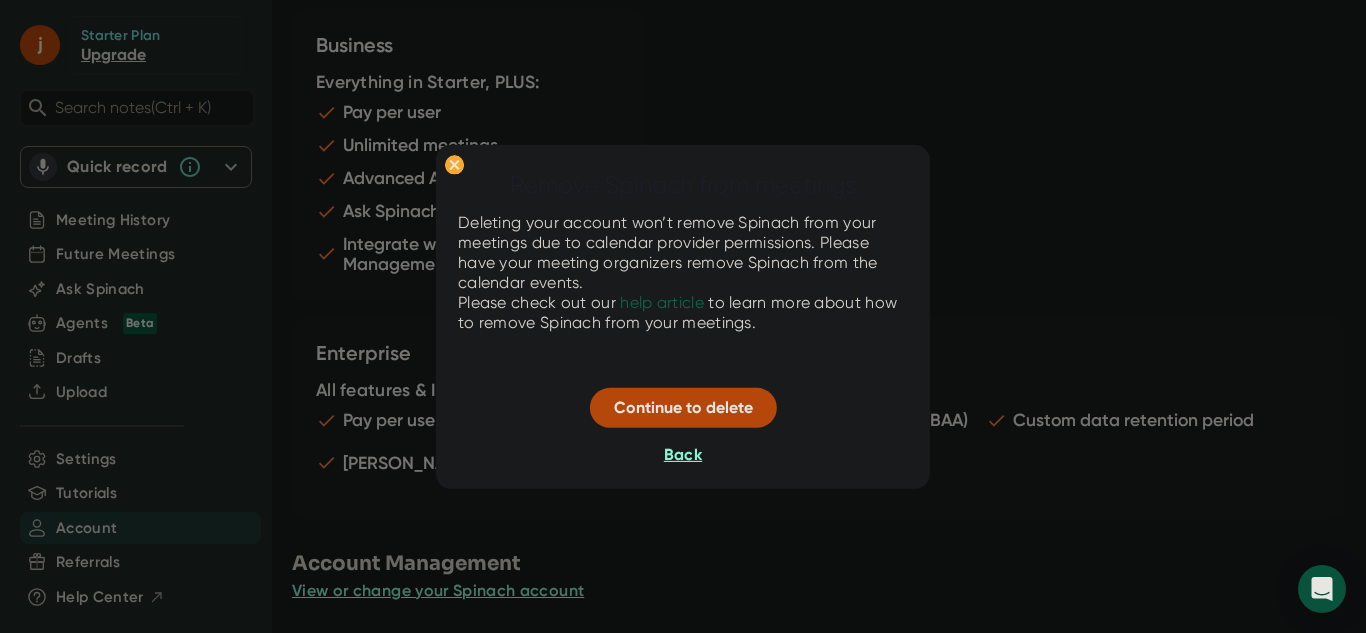 click on "Back" at bounding box center (683, 454) 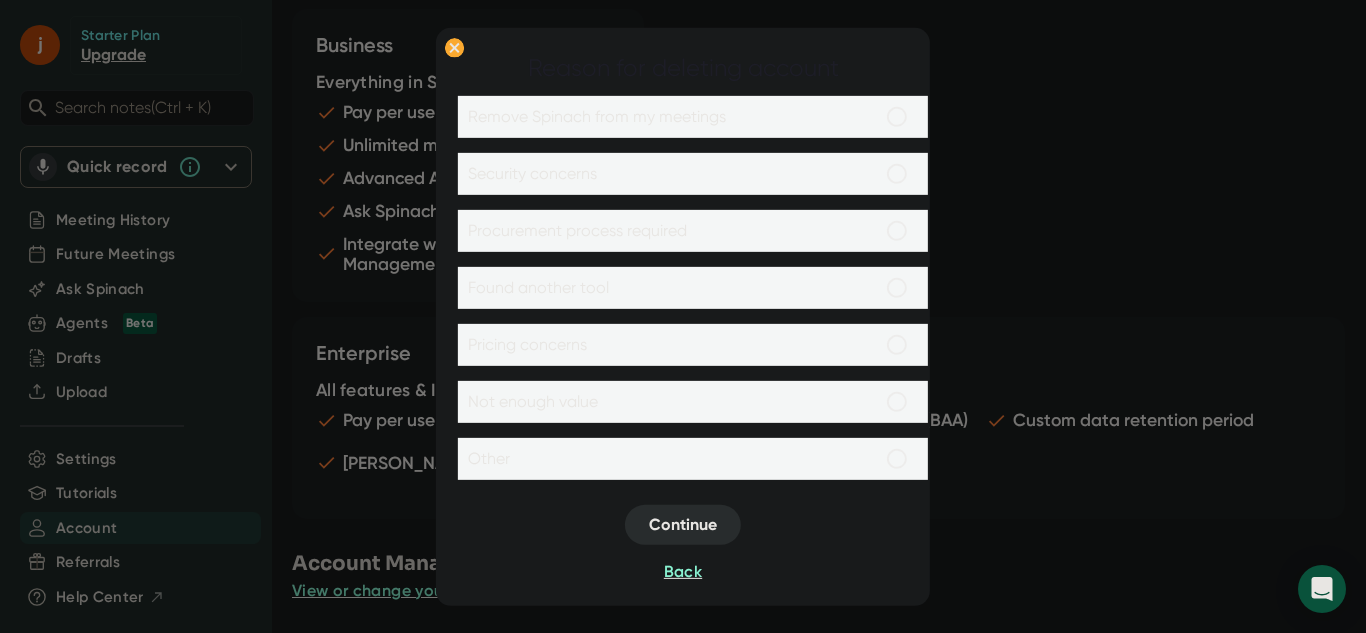 click on "Remove Spinach from my meetings" at bounding box center [693, 117] 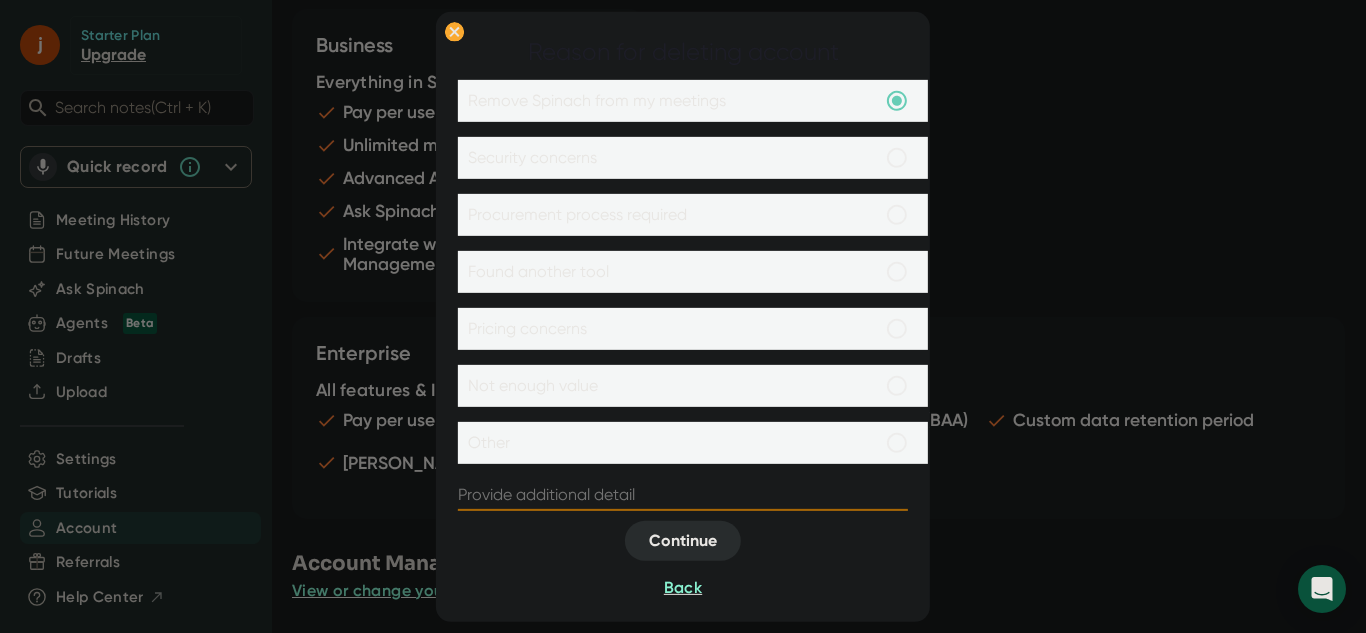 click at bounding box center [683, 495] 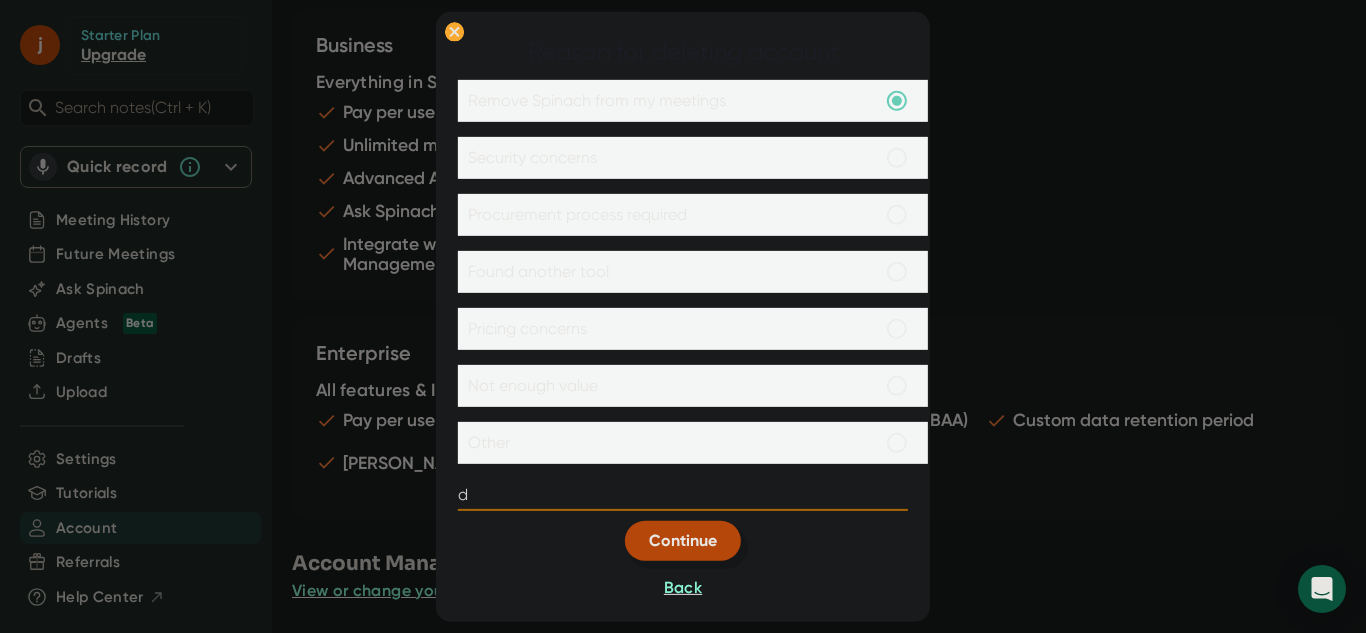 type on "d" 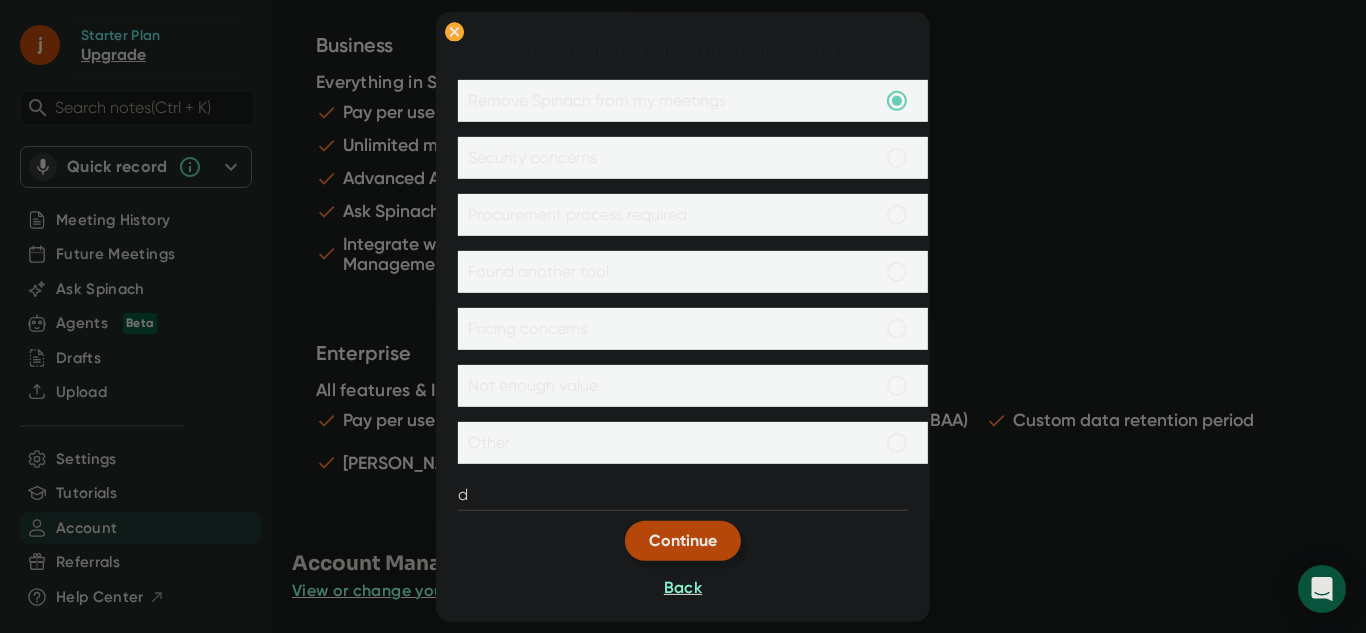 click on "Continue" at bounding box center (683, 541) 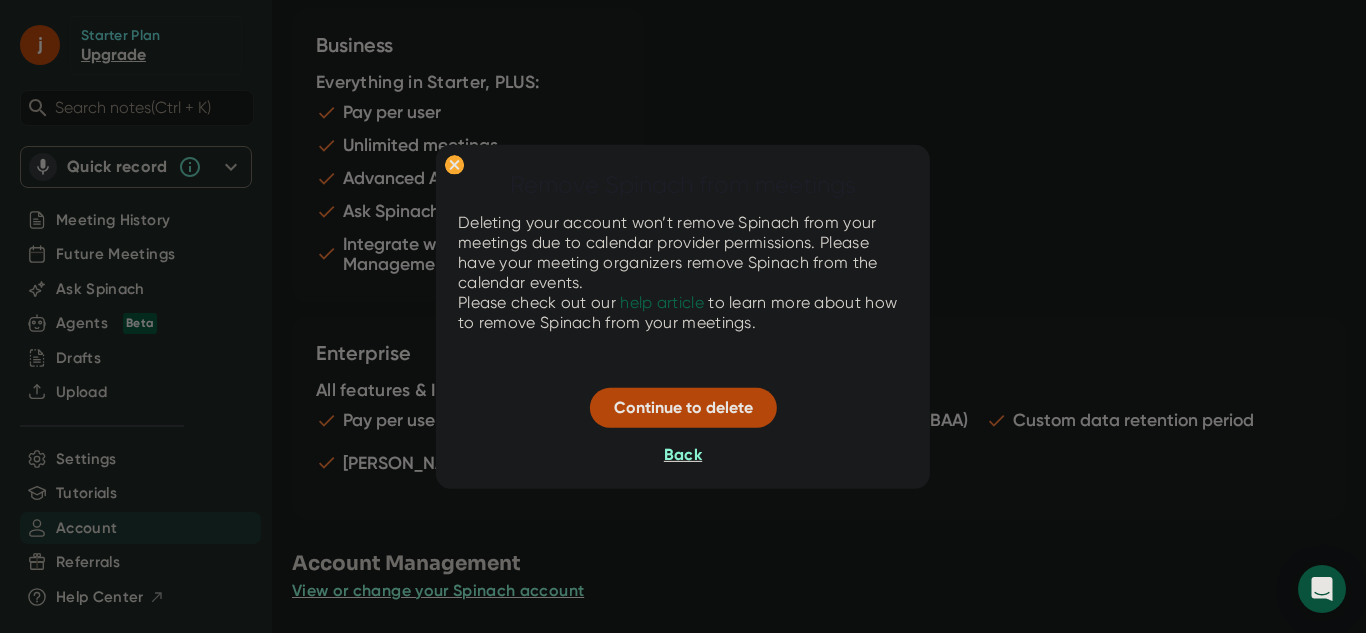 click on "Back" at bounding box center (683, 454) 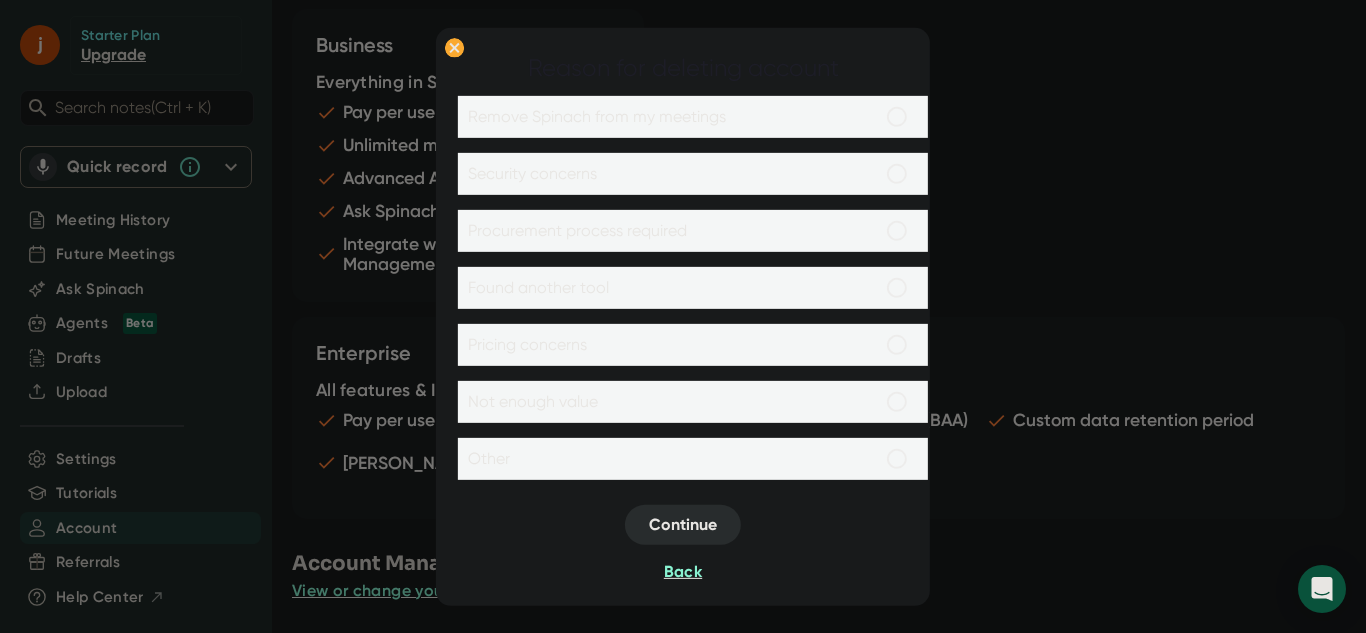 click on "Back" at bounding box center (683, 571) 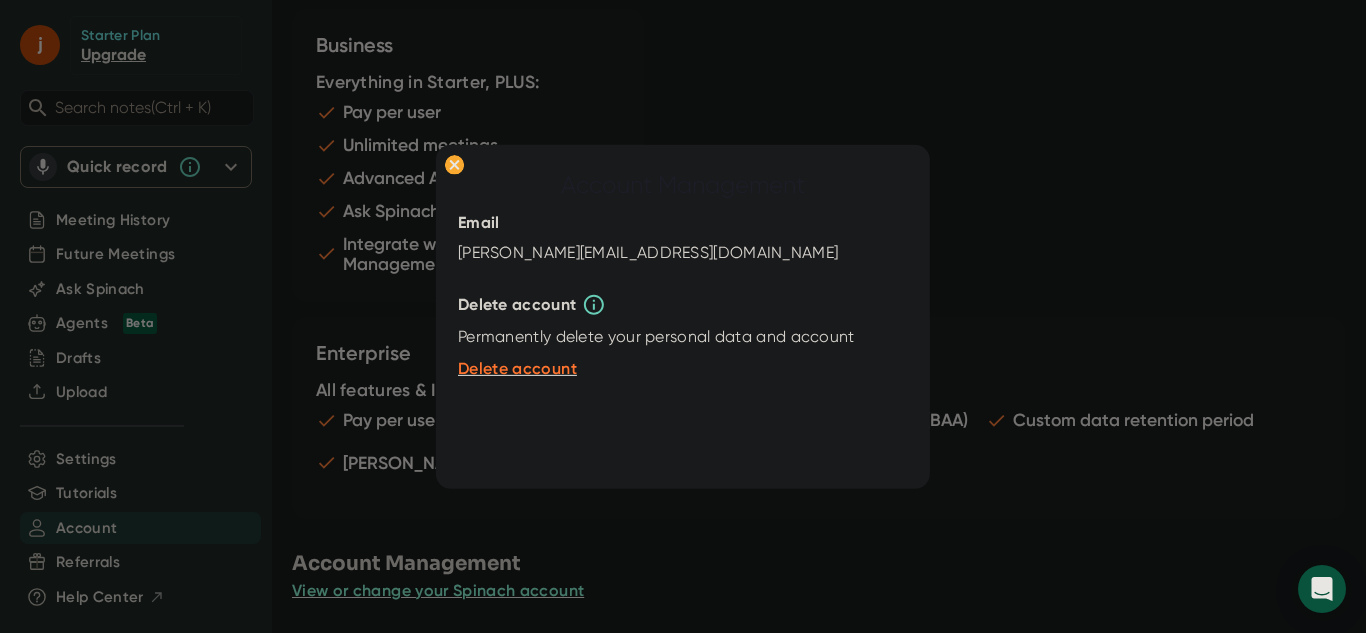 click at bounding box center (683, 316) 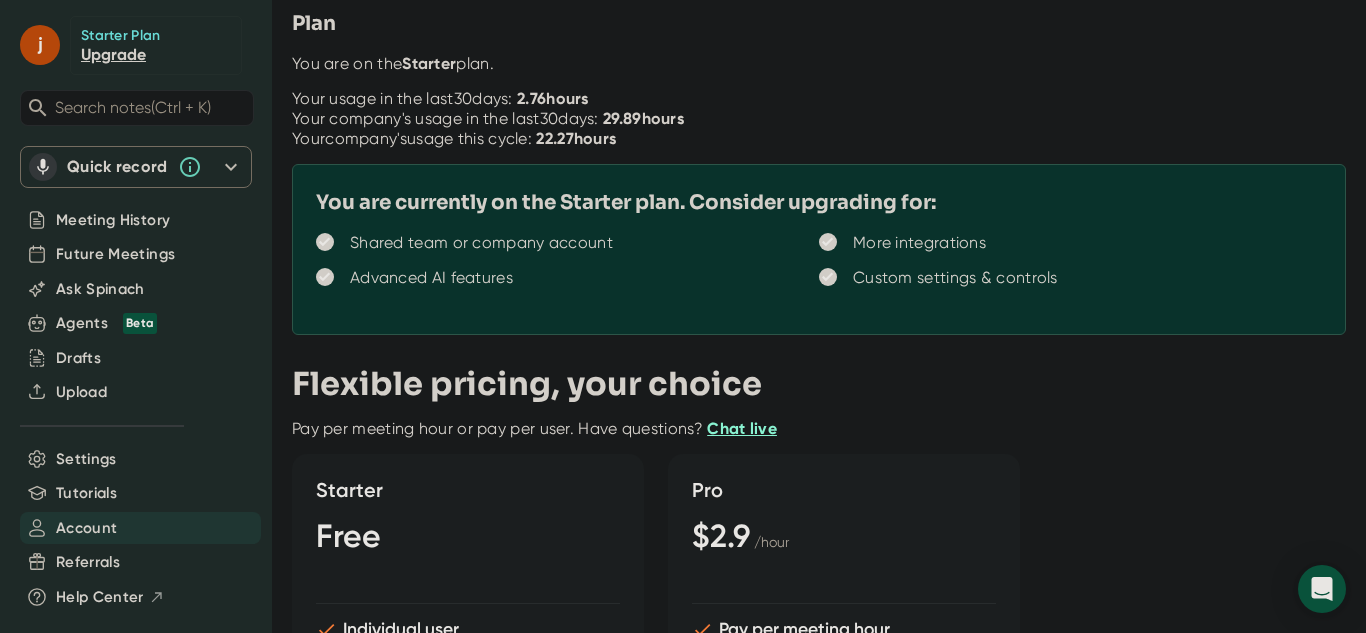 scroll, scrollTop: 0, scrollLeft: 0, axis: both 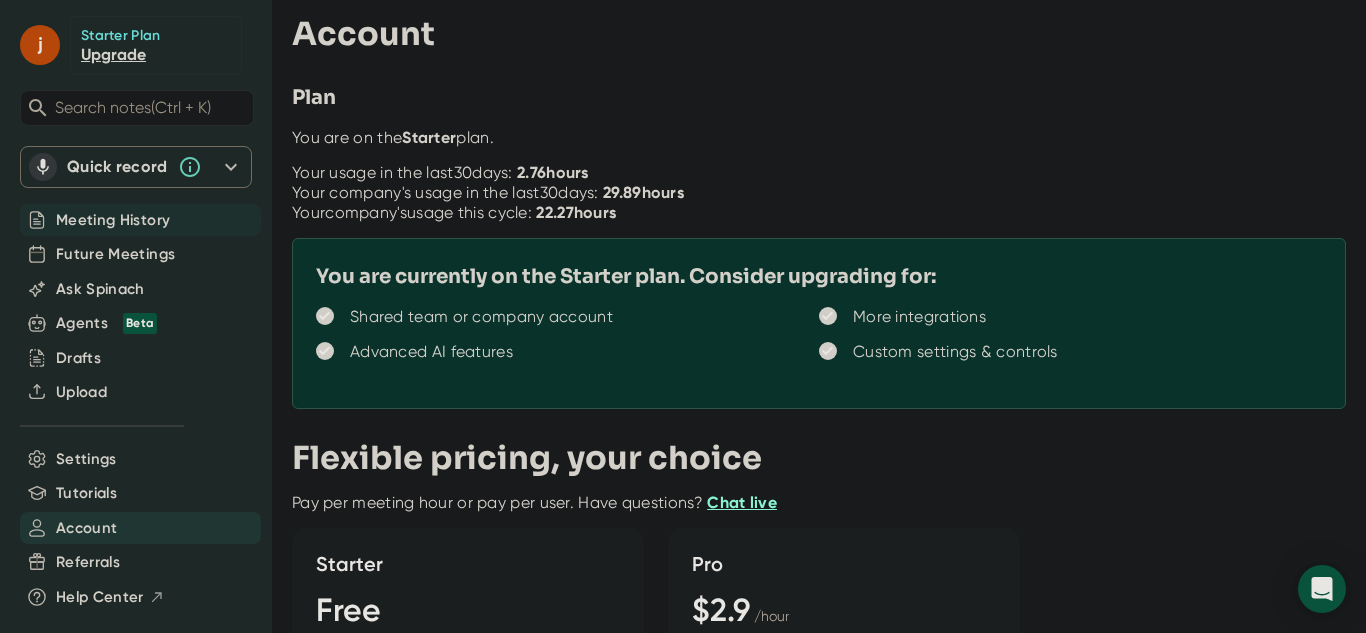 click on "Meeting History" at bounding box center (113, 220) 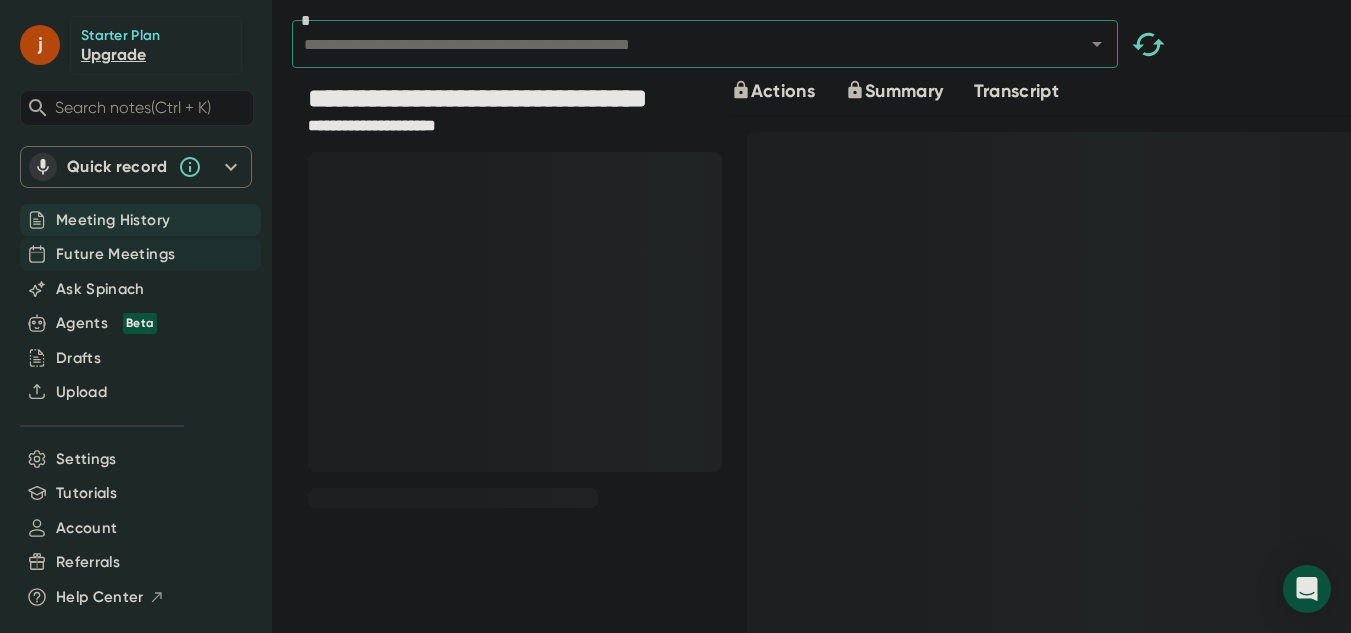 click on "Future Meetings" at bounding box center [115, 254] 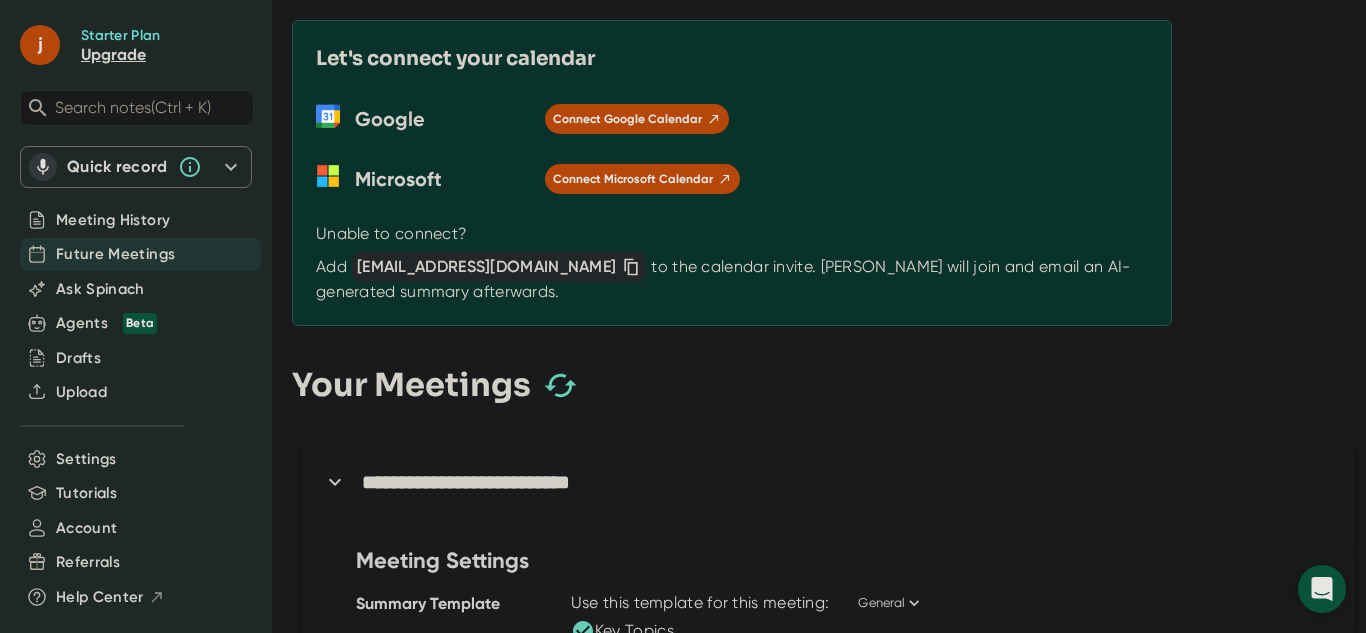scroll, scrollTop: 0, scrollLeft: 0, axis: both 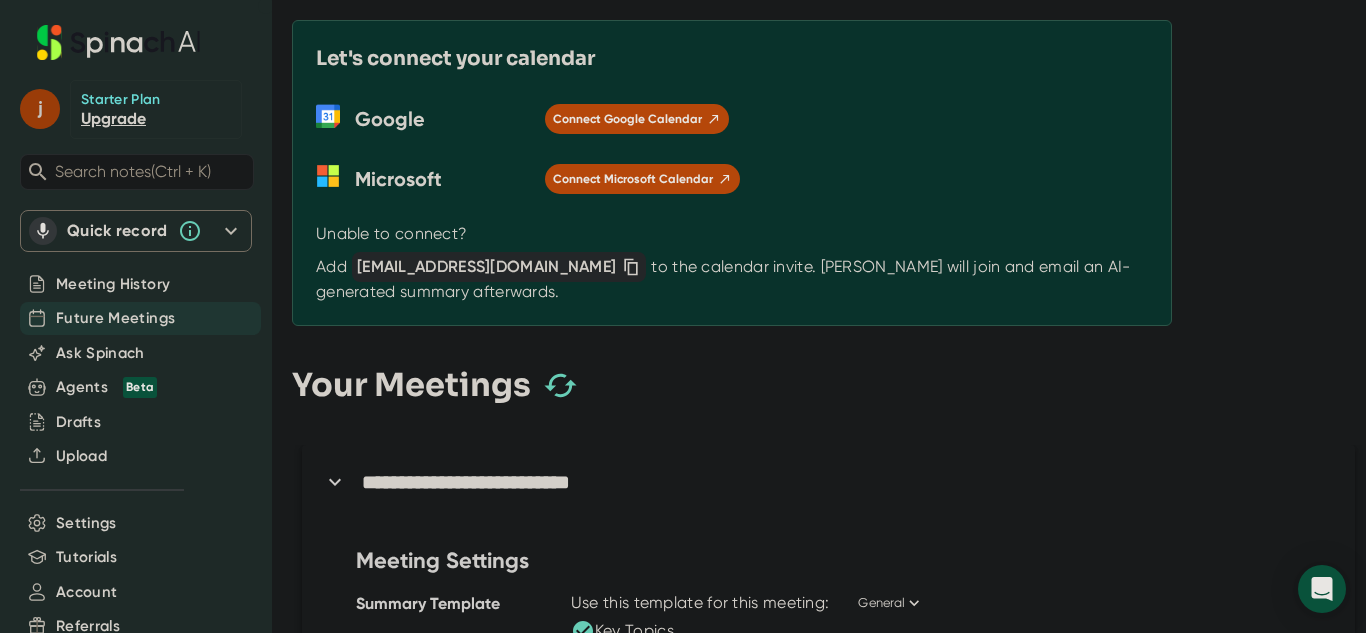 click on "j" at bounding box center [40, 109] 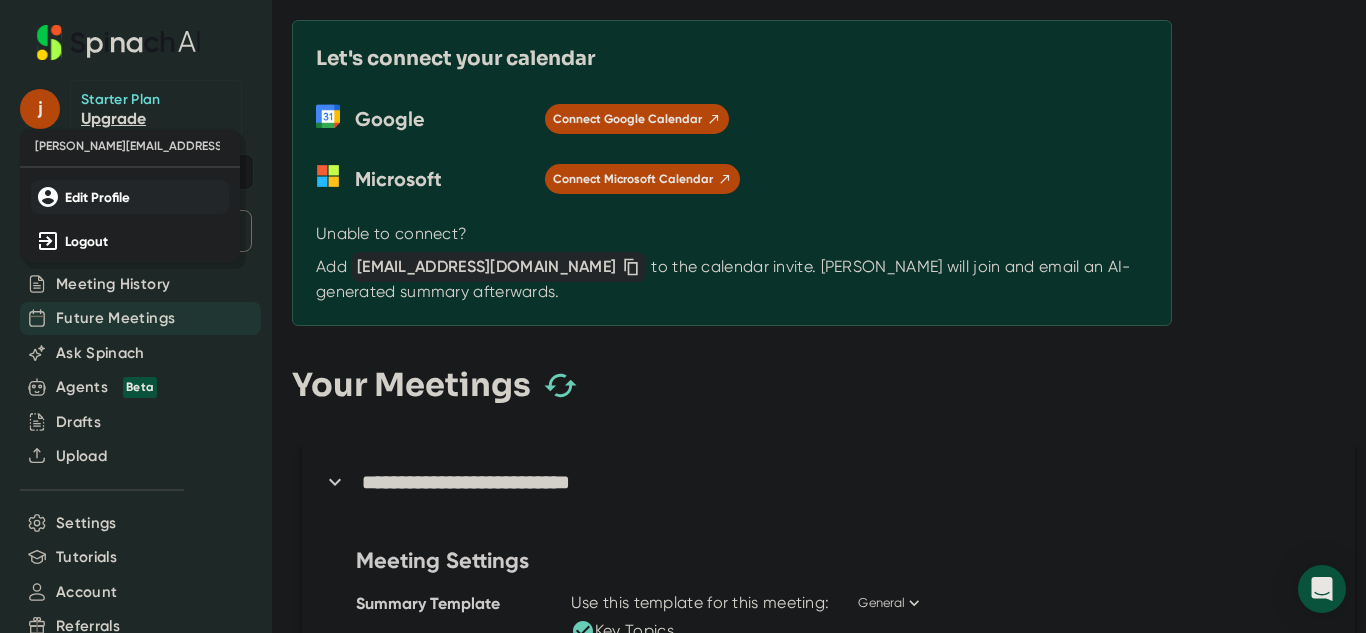 click on "Edit Profile" at bounding box center (97, 197) 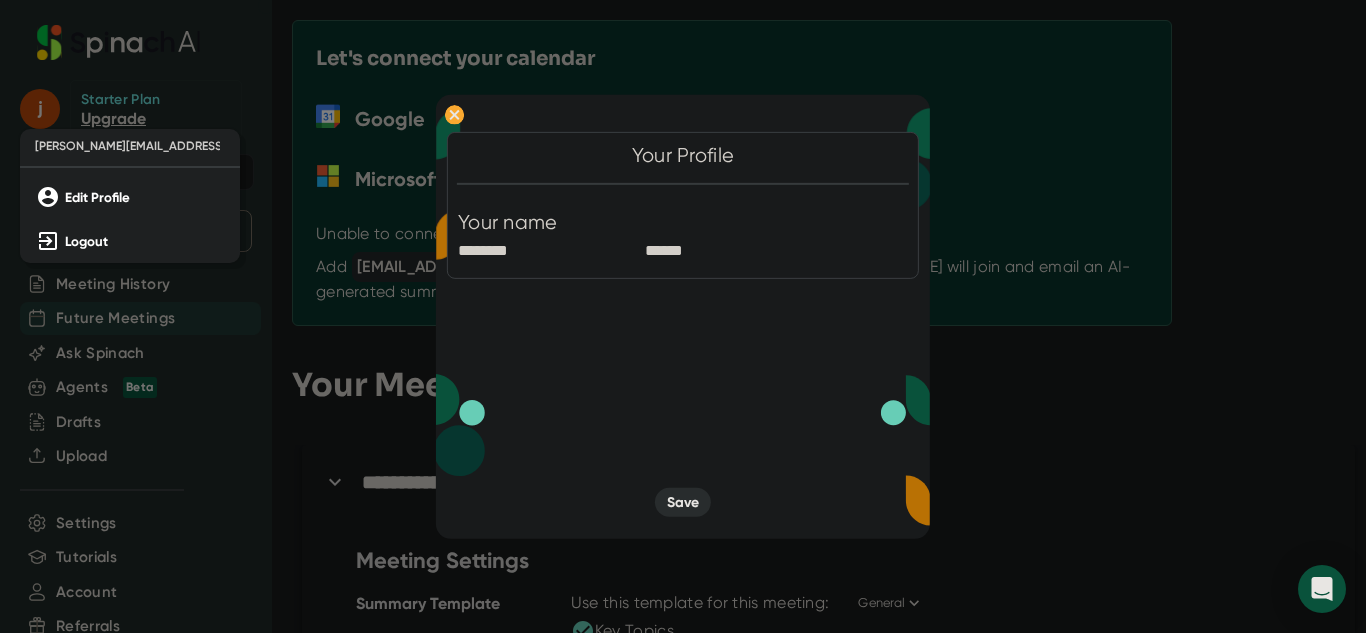 click at bounding box center (683, 316) 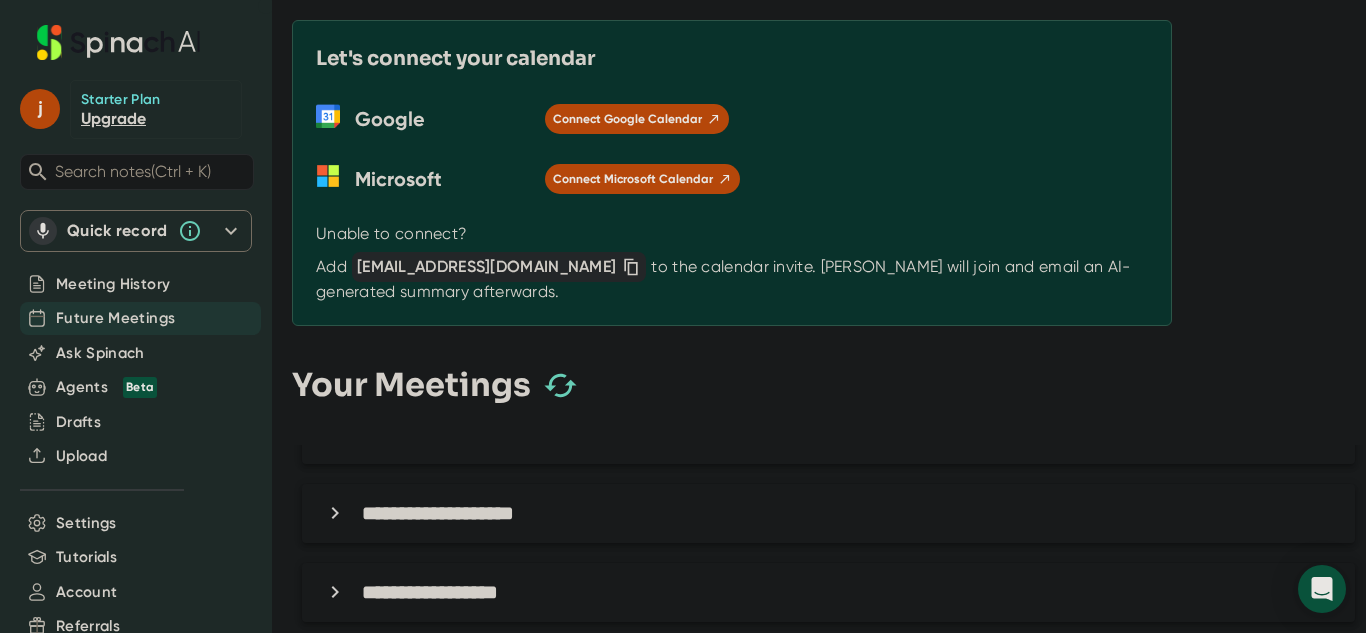 scroll, scrollTop: 494, scrollLeft: 0, axis: vertical 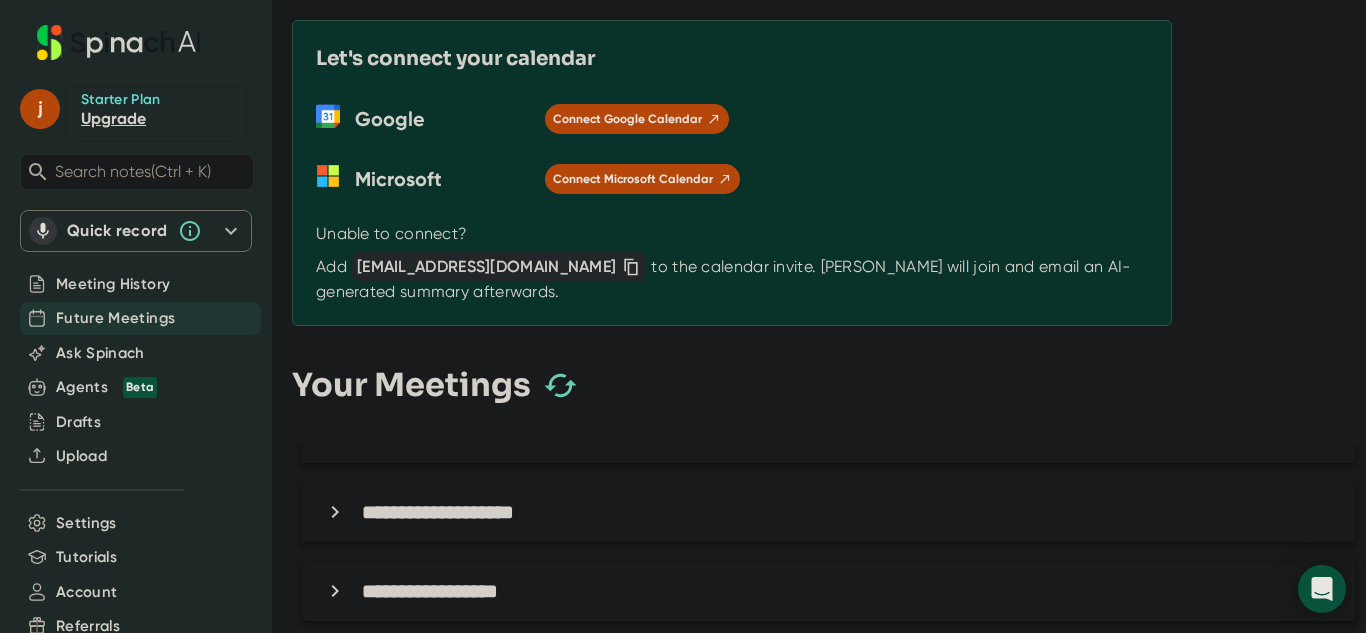 drag, startPoint x: 457, startPoint y: 463, endPoint x: 457, endPoint y: 512, distance: 49 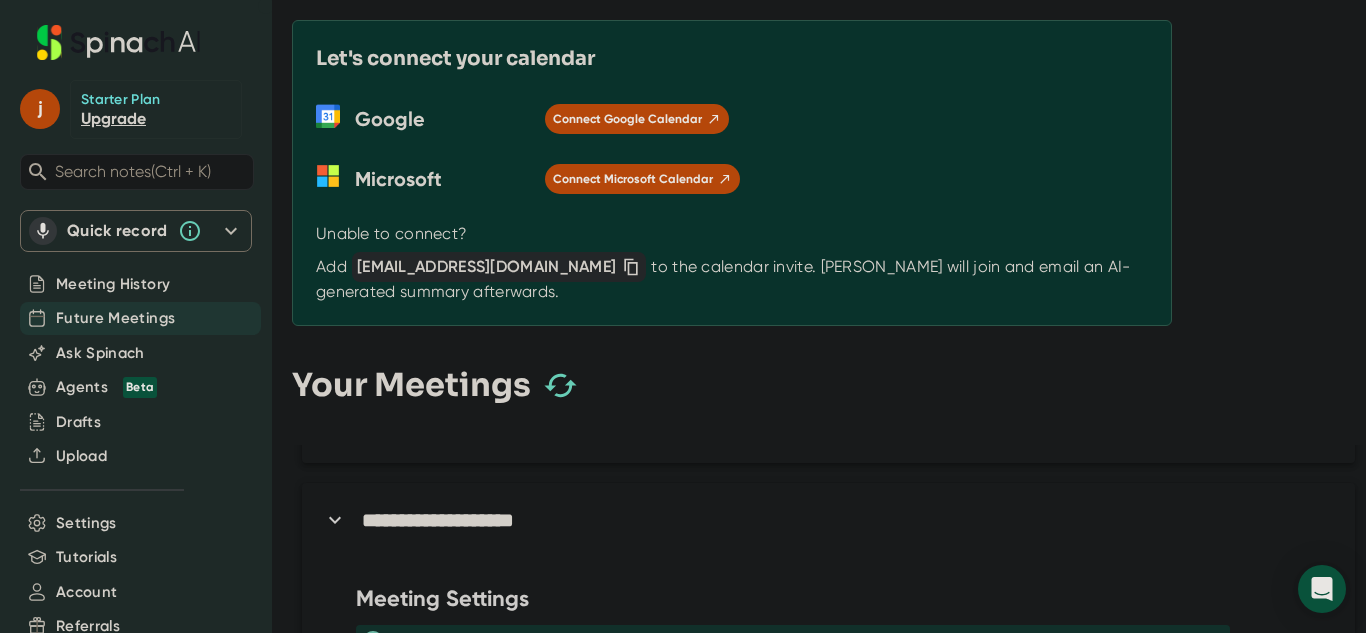 click on "**********" at bounding box center [438, 520] 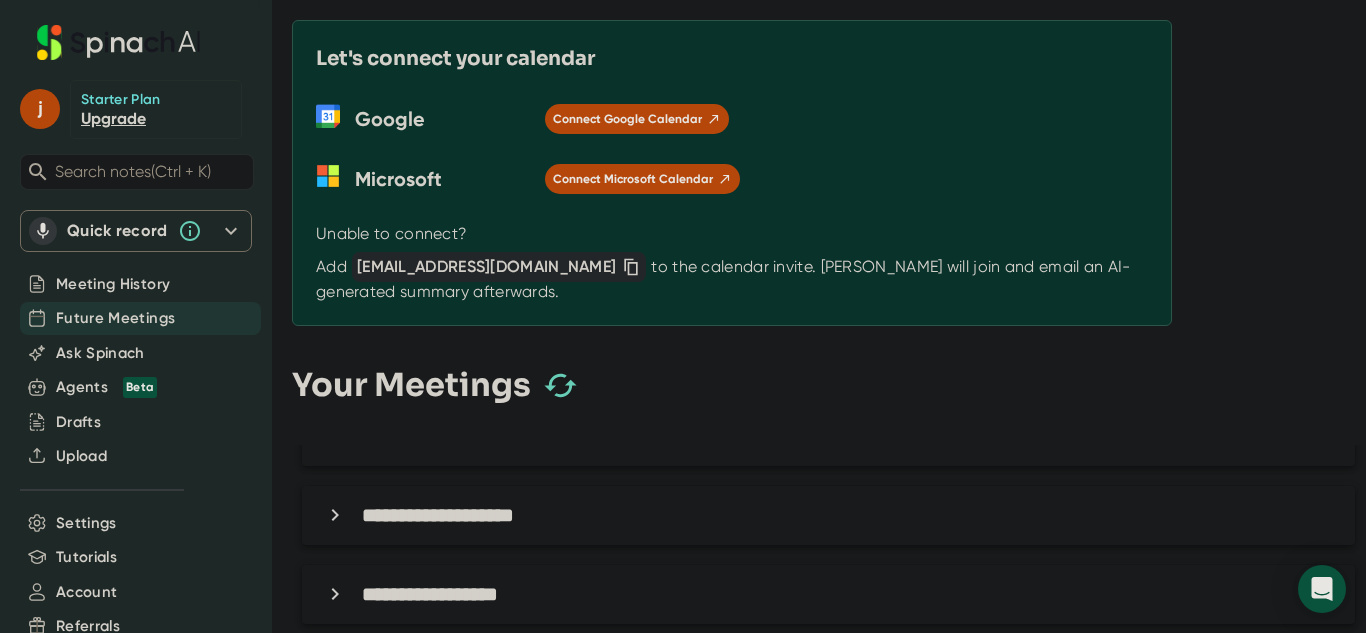 scroll, scrollTop: 490, scrollLeft: 0, axis: vertical 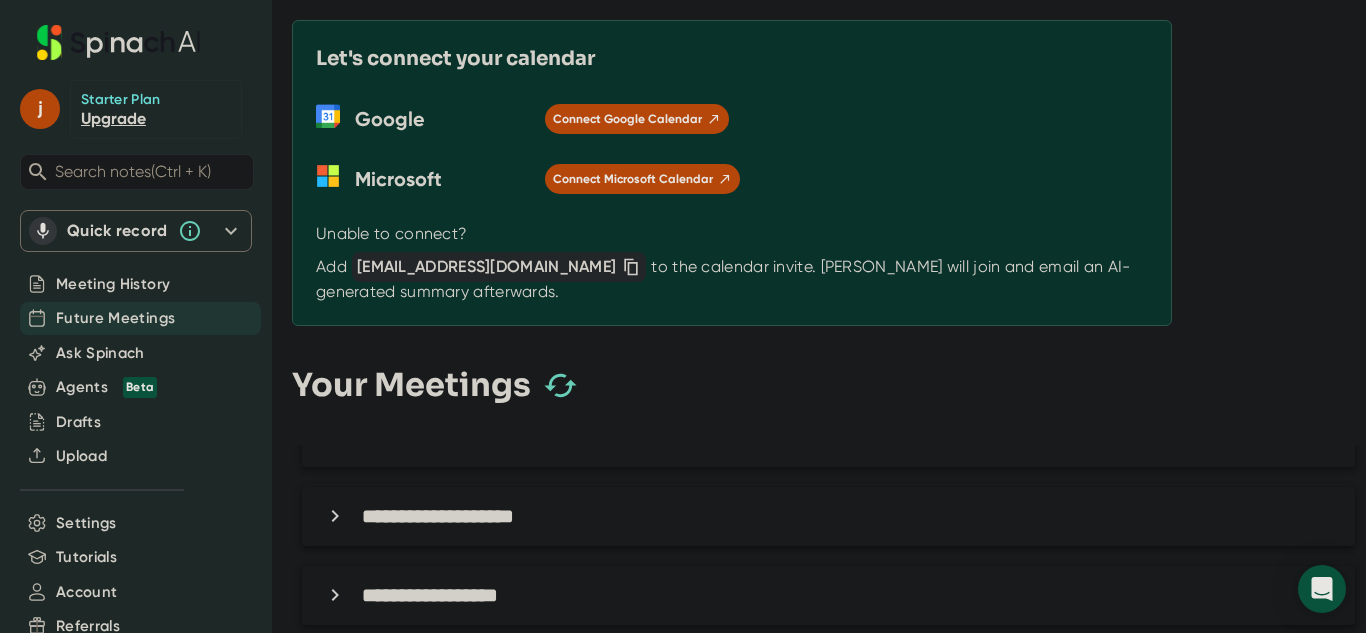 drag, startPoint x: 457, startPoint y: 512, endPoint x: 385, endPoint y: 508, distance: 72.11102 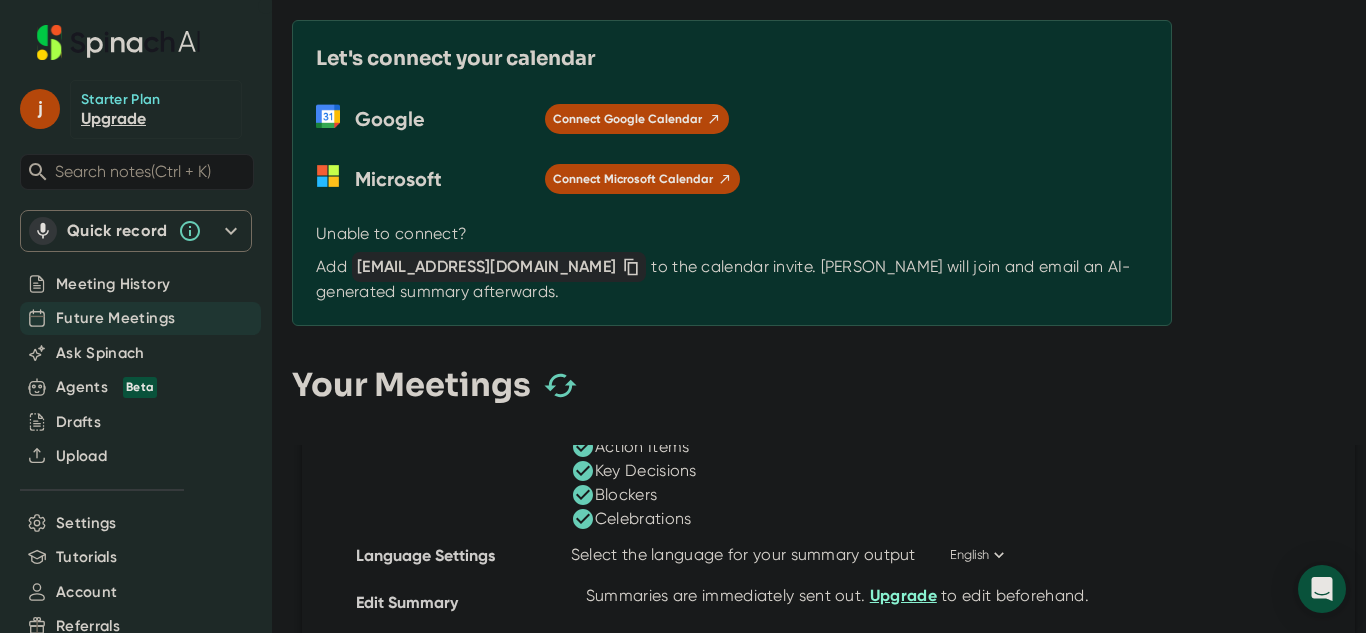 scroll, scrollTop: 786, scrollLeft: 0, axis: vertical 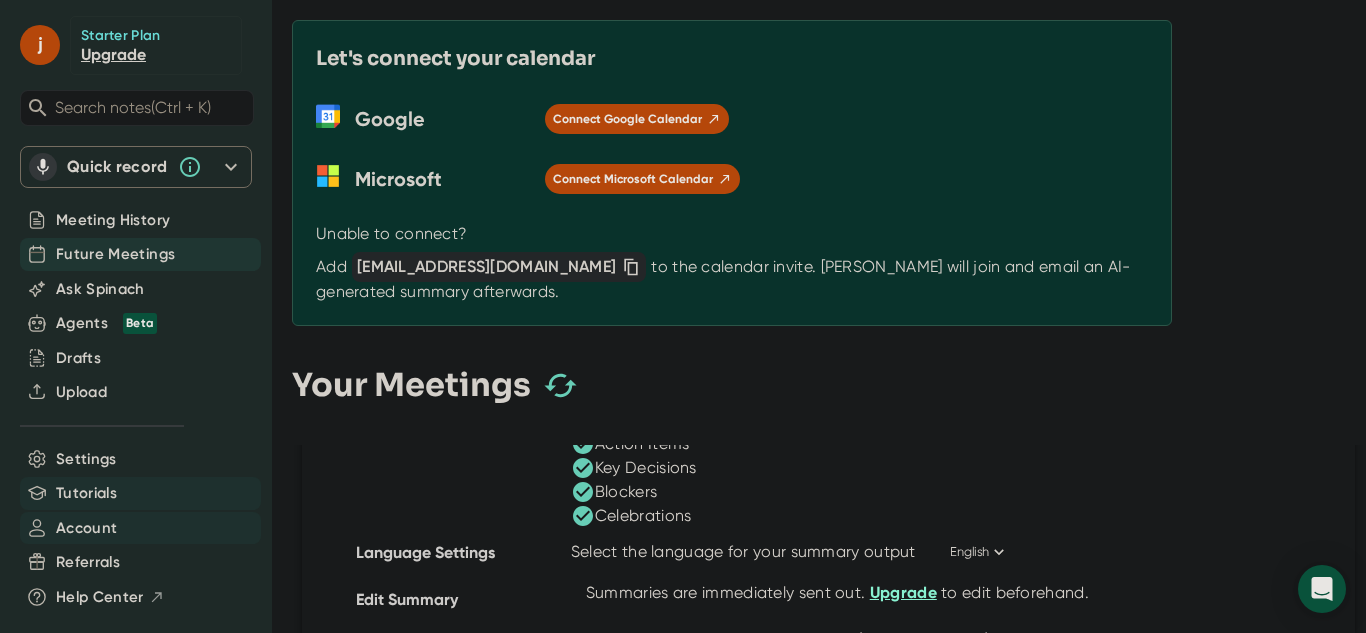click on "Account" at bounding box center (86, 528) 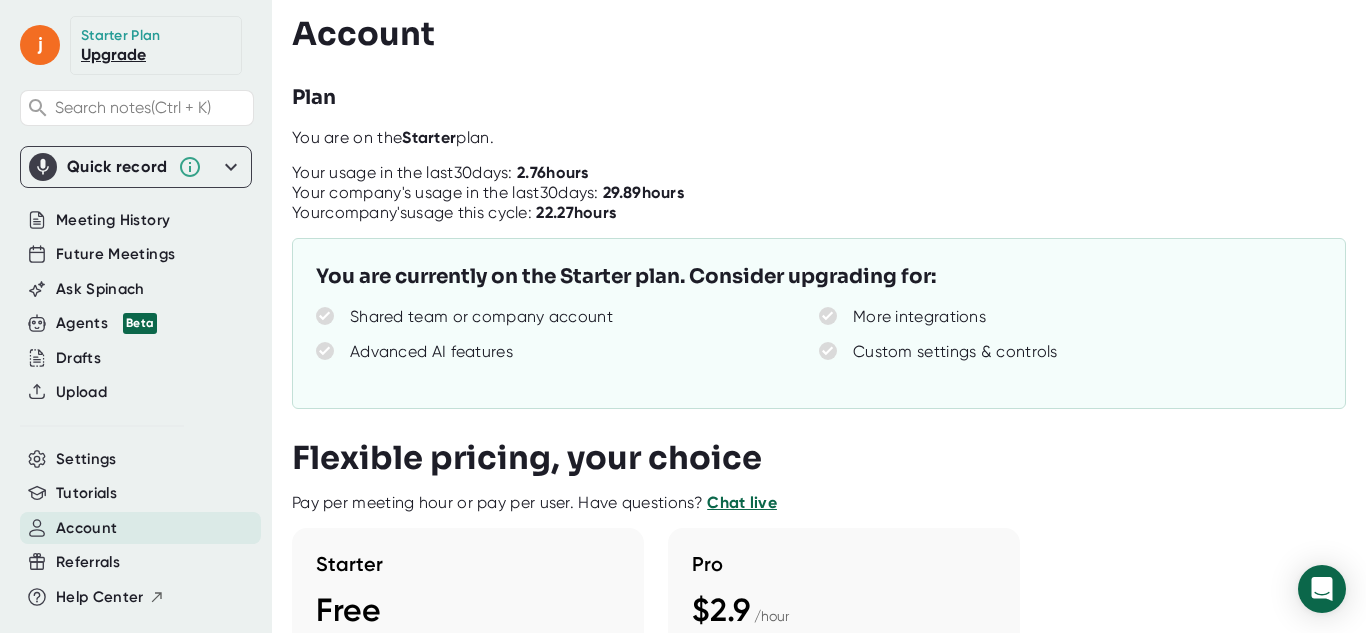 click on "Your usage in the last  30  days:   2.76  hours" at bounding box center [829, 173] 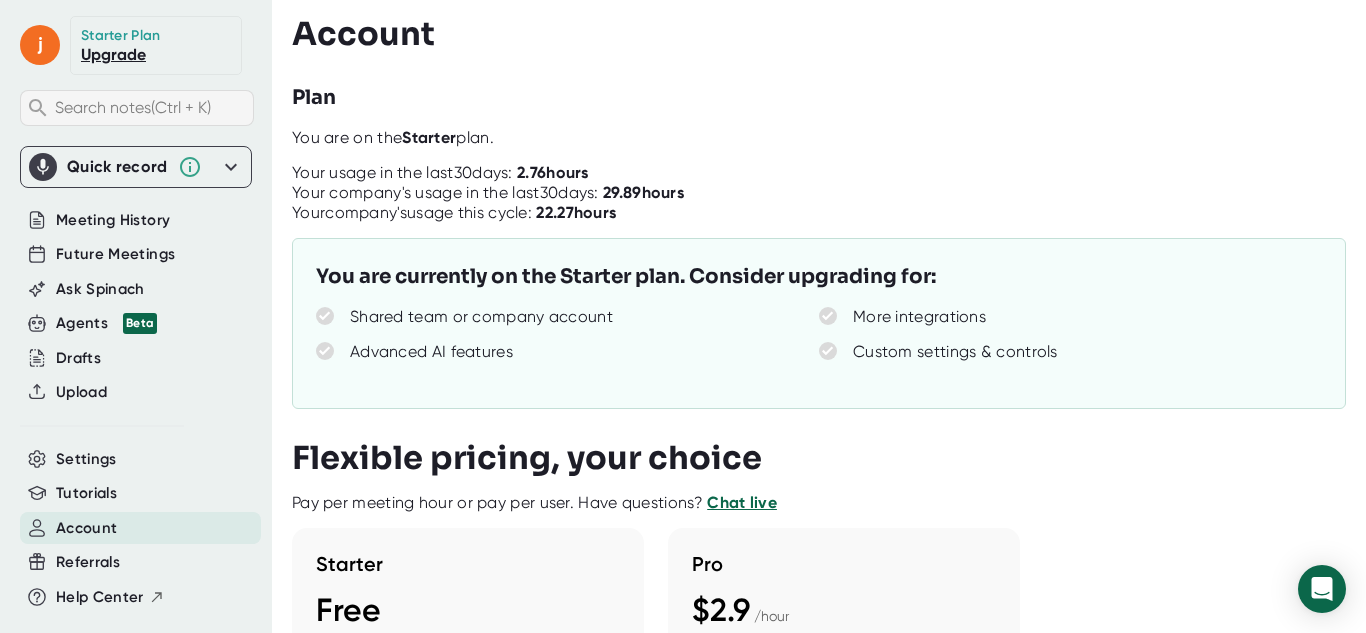 click on "Search notes  (Ctrl + K)" at bounding box center [137, 108] 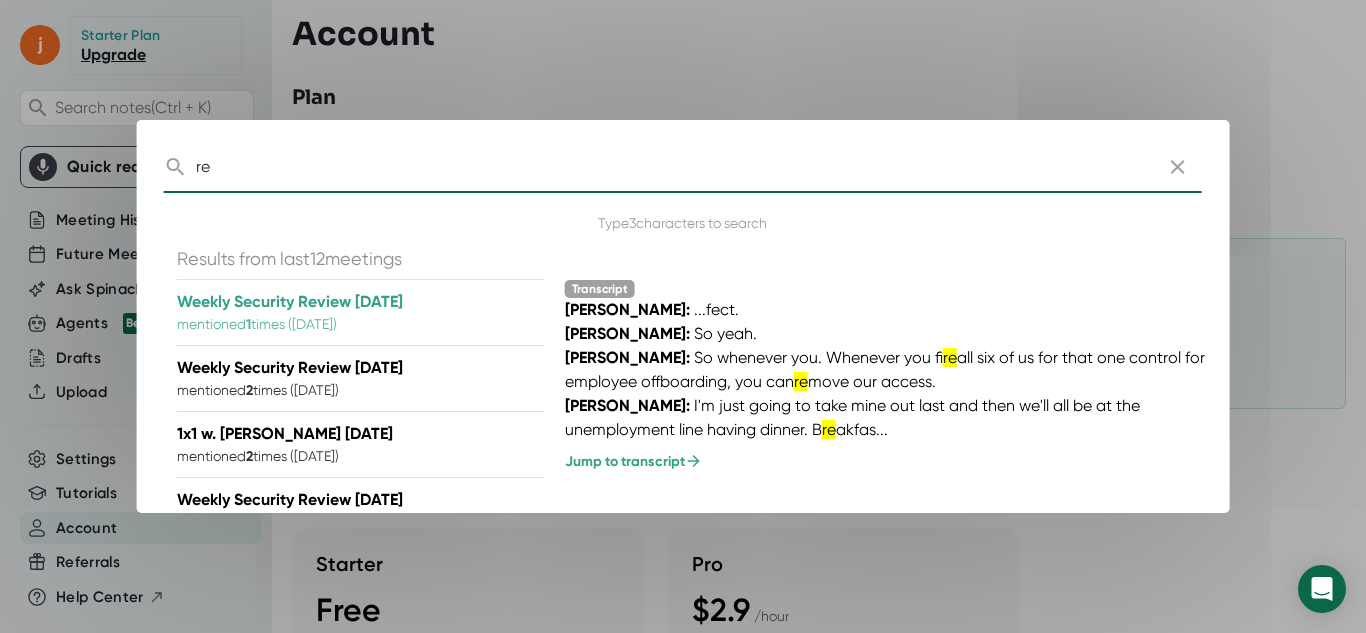 type on "r" 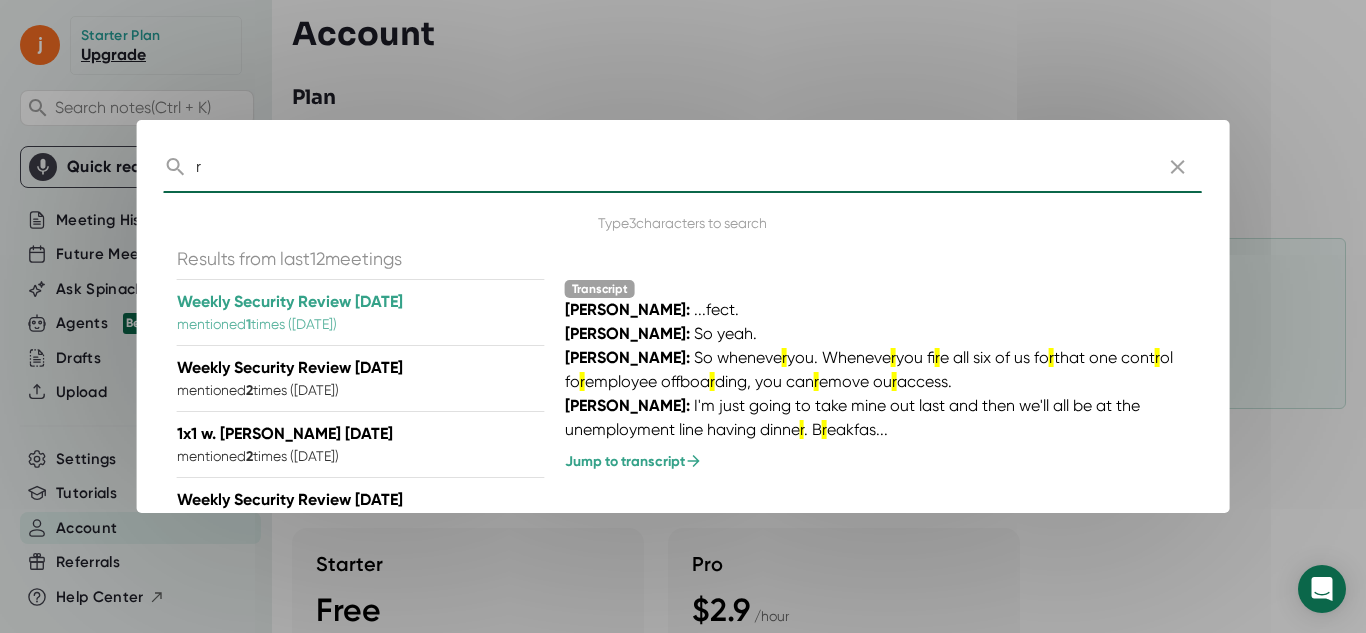 type 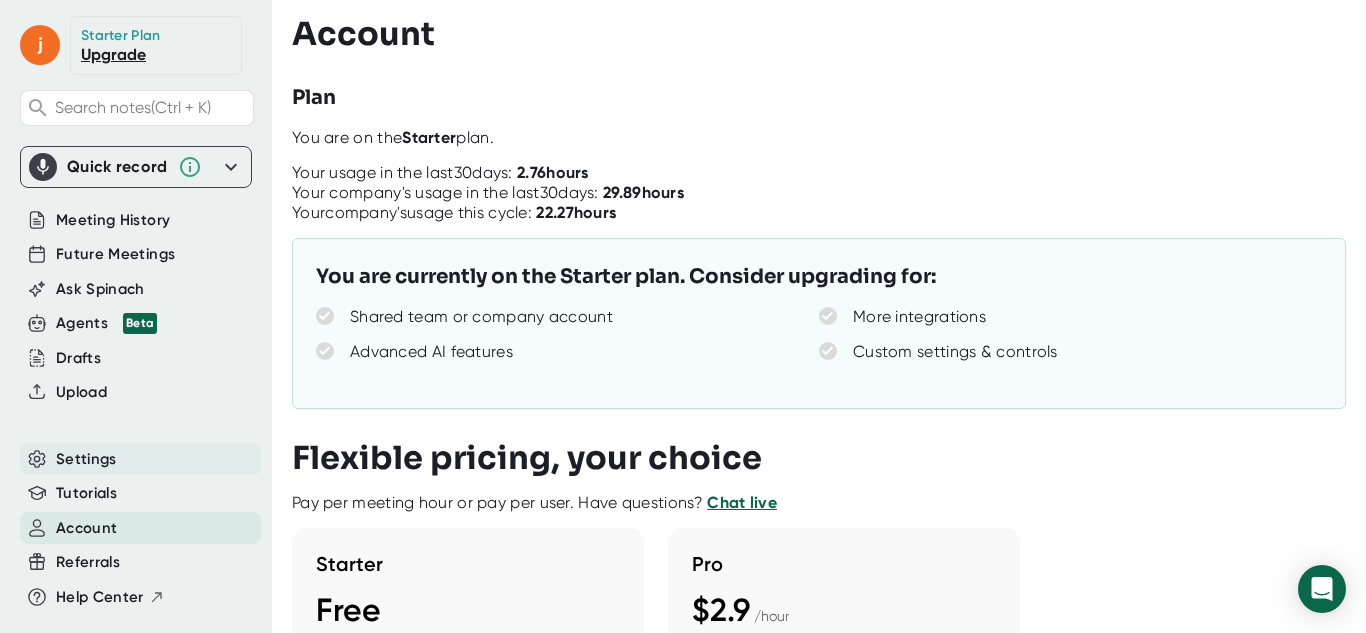 click on "Settings" at bounding box center (140, 459) 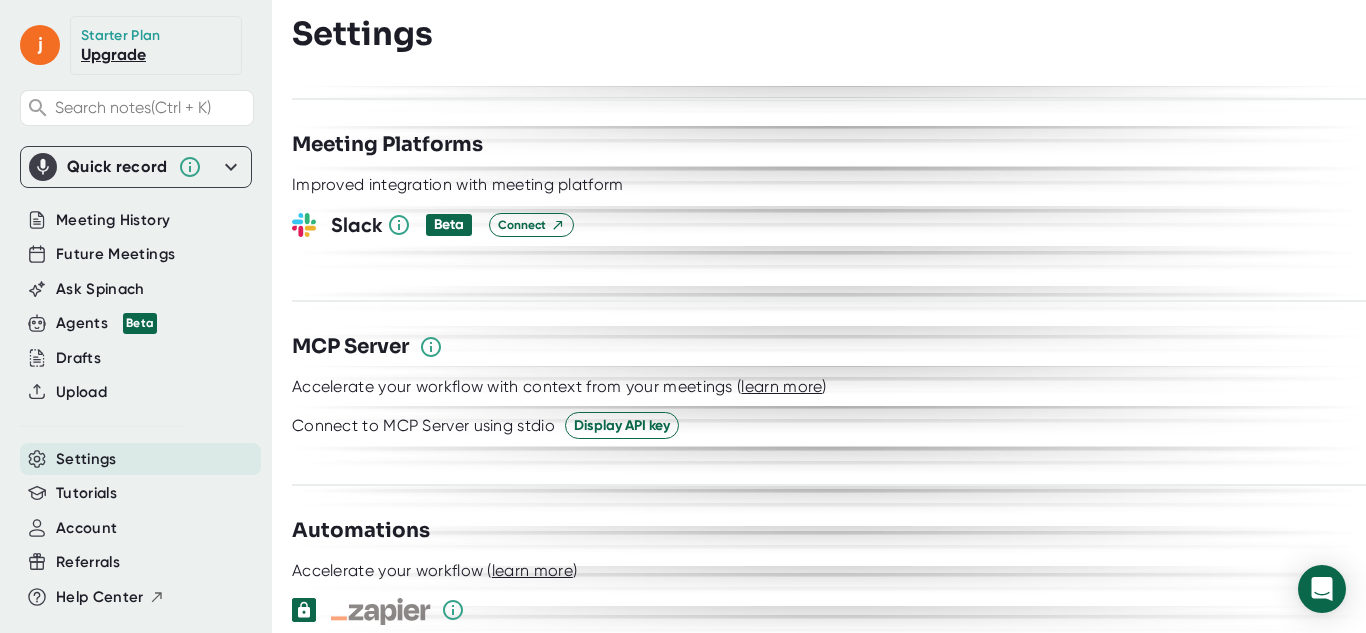 scroll, scrollTop: 2370, scrollLeft: 0, axis: vertical 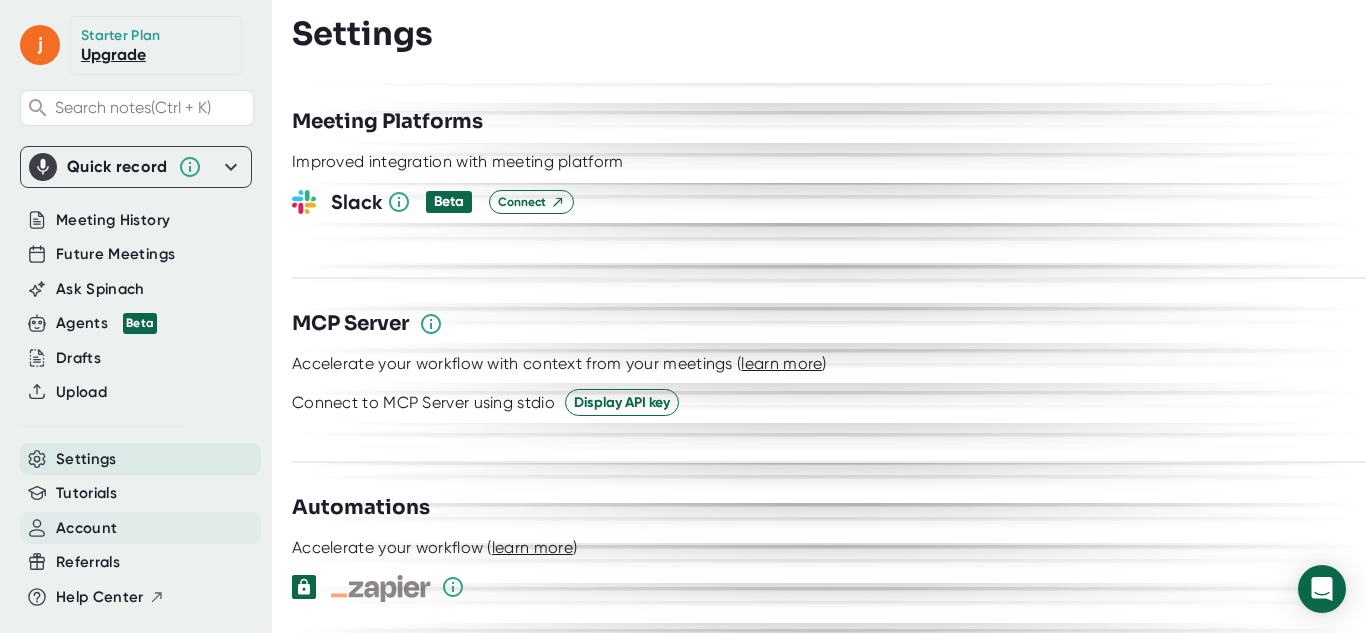 click on "Account" at bounding box center [86, 528] 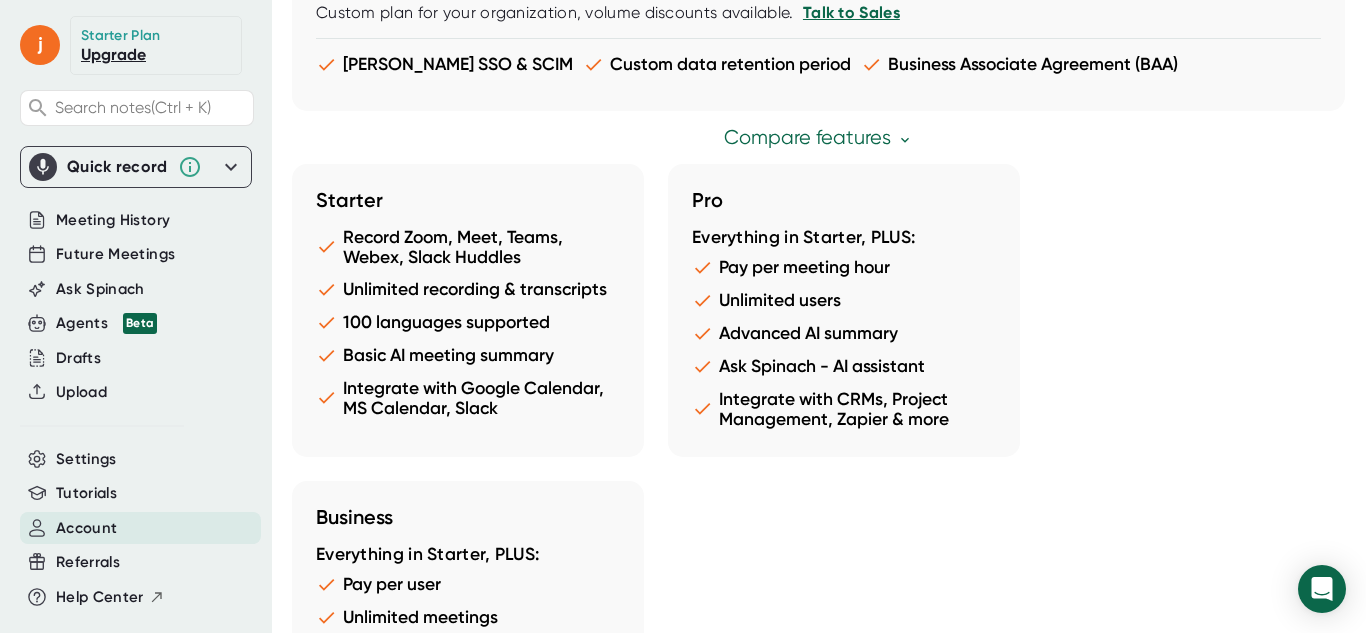 scroll, scrollTop: 2089, scrollLeft: 0, axis: vertical 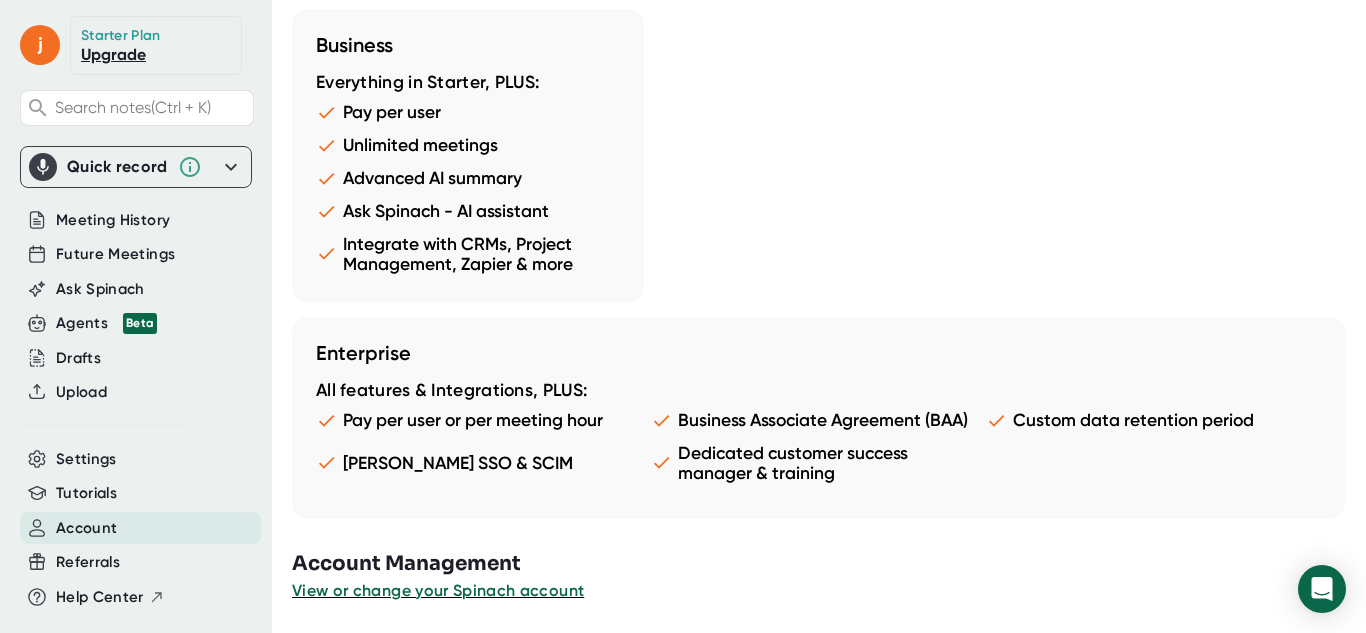 click on "View or change your Spinach account" at bounding box center [438, 591] 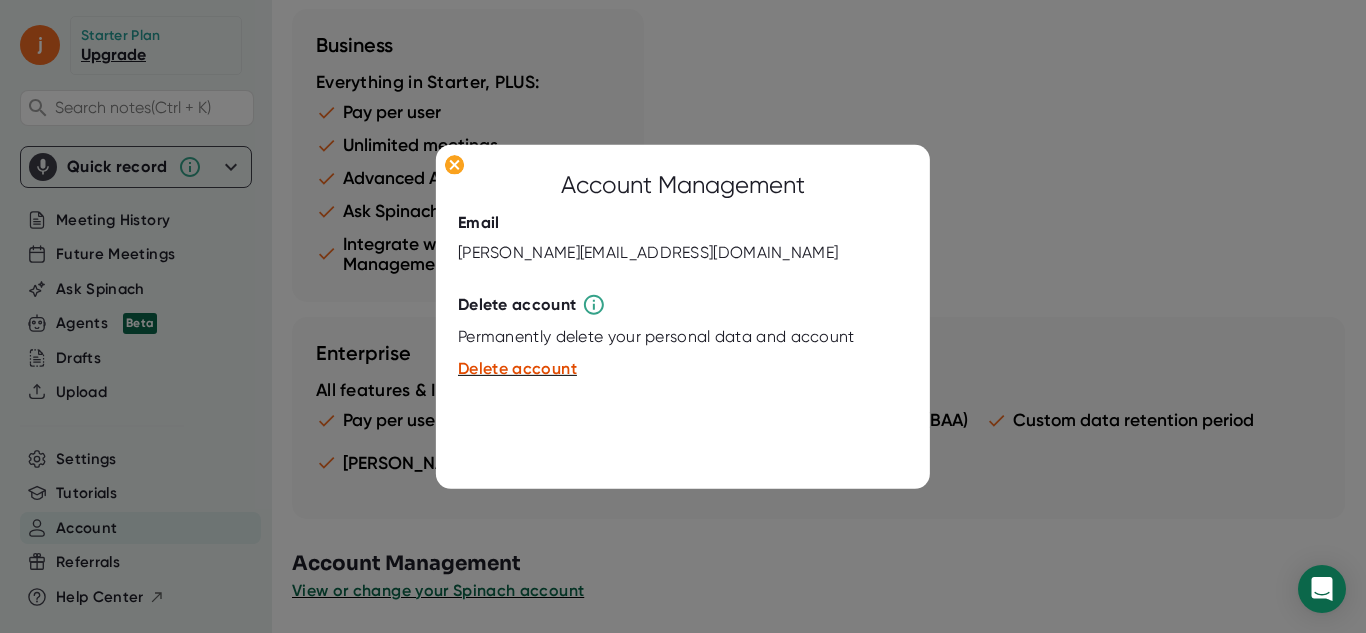 click on "Account Management Email [PERSON_NAME][EMAIL_ADDRESS][DOMAIN_NAME] Delete account Permanently delete your personal data and account Delete account" at bounding box center [683, 316] 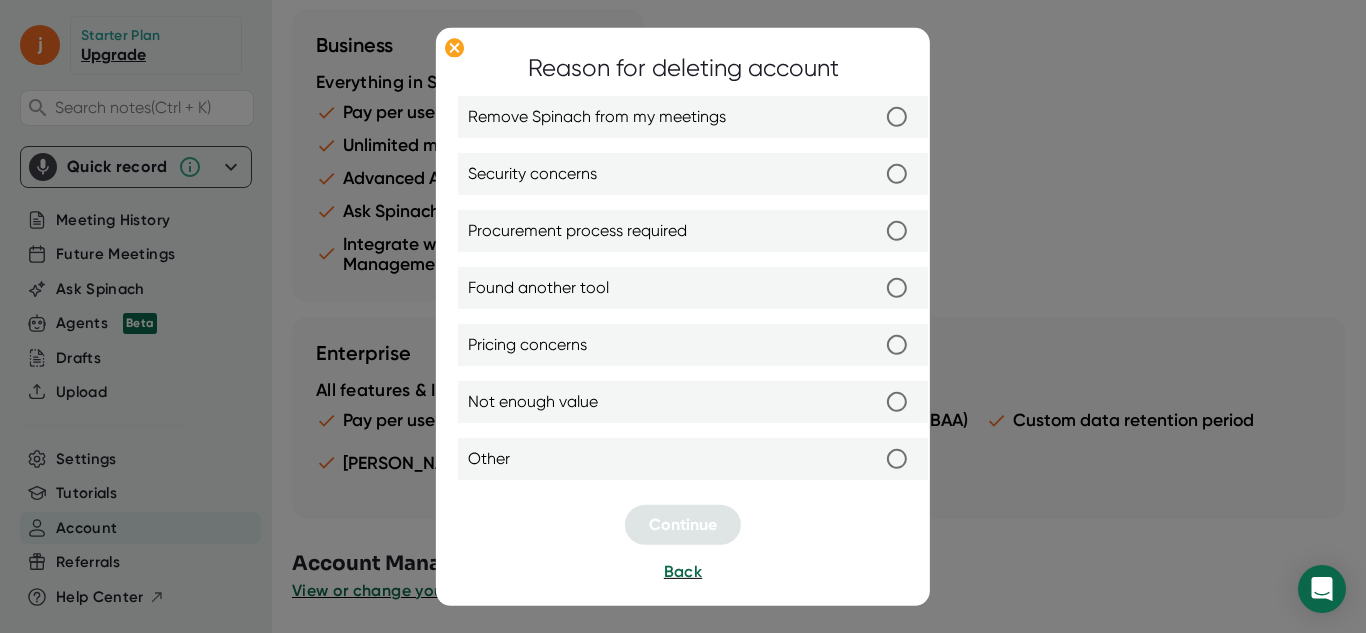 click on "Remove Spinach from my meetings" at bounding box center [597, 117] 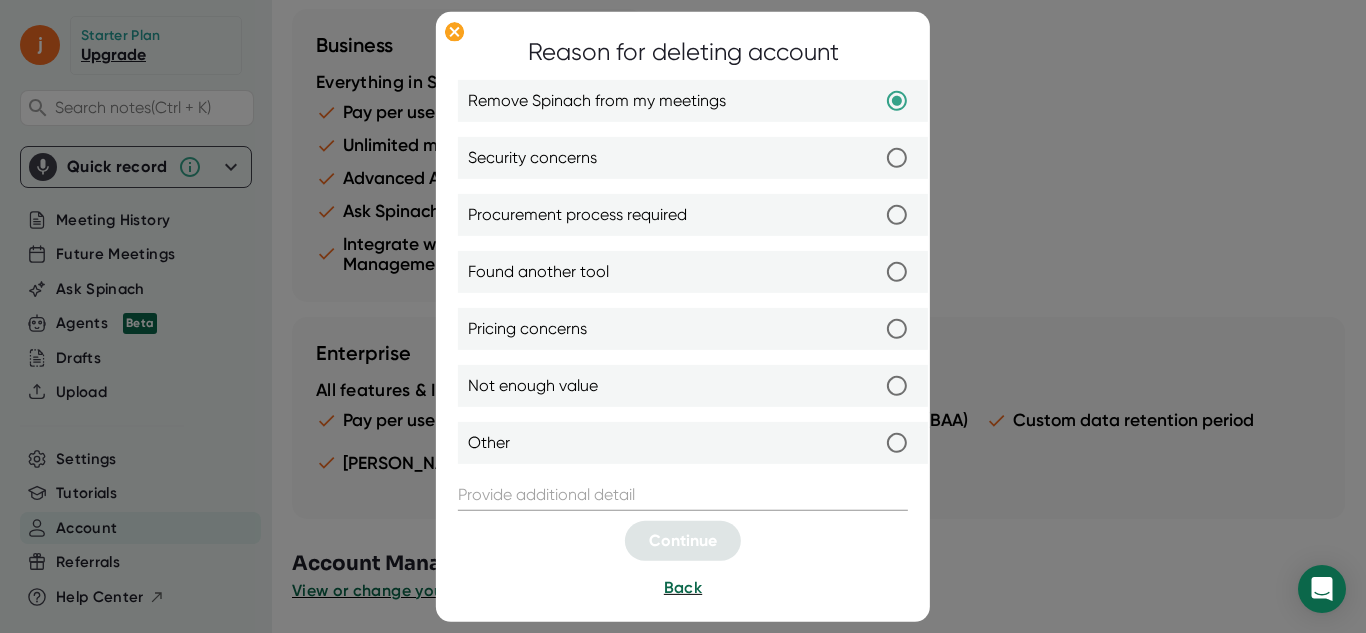 click at bounding box center (683, 495) 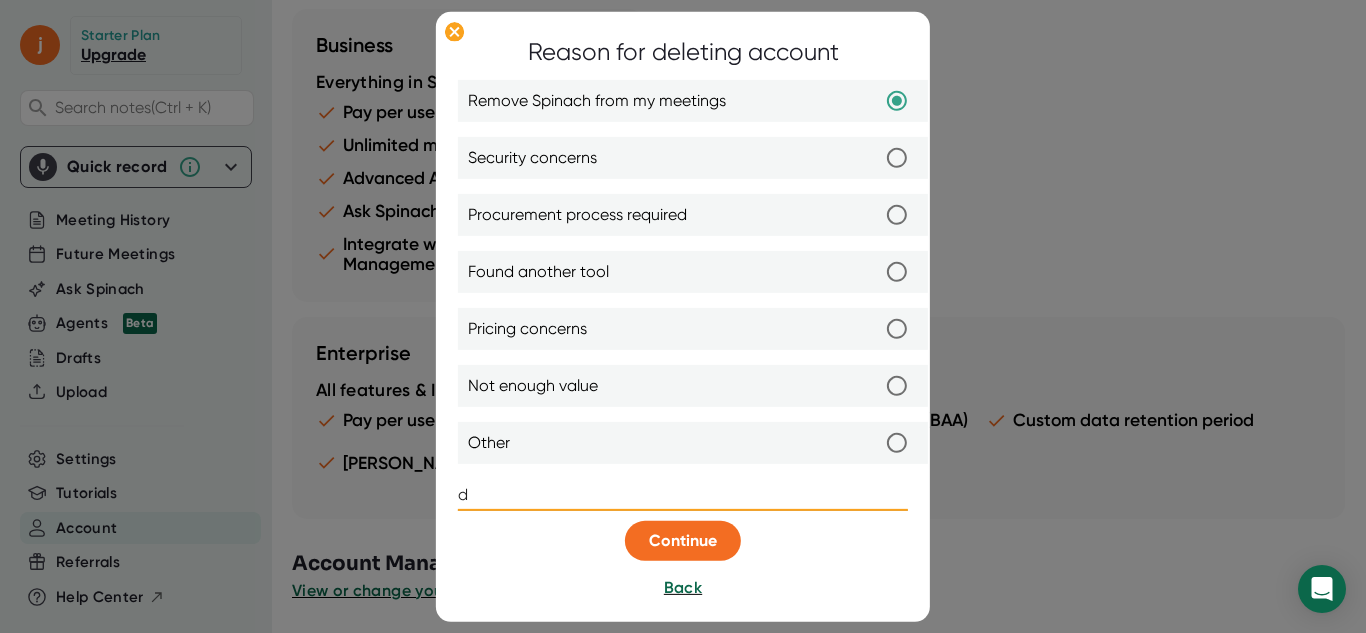 type on "d" 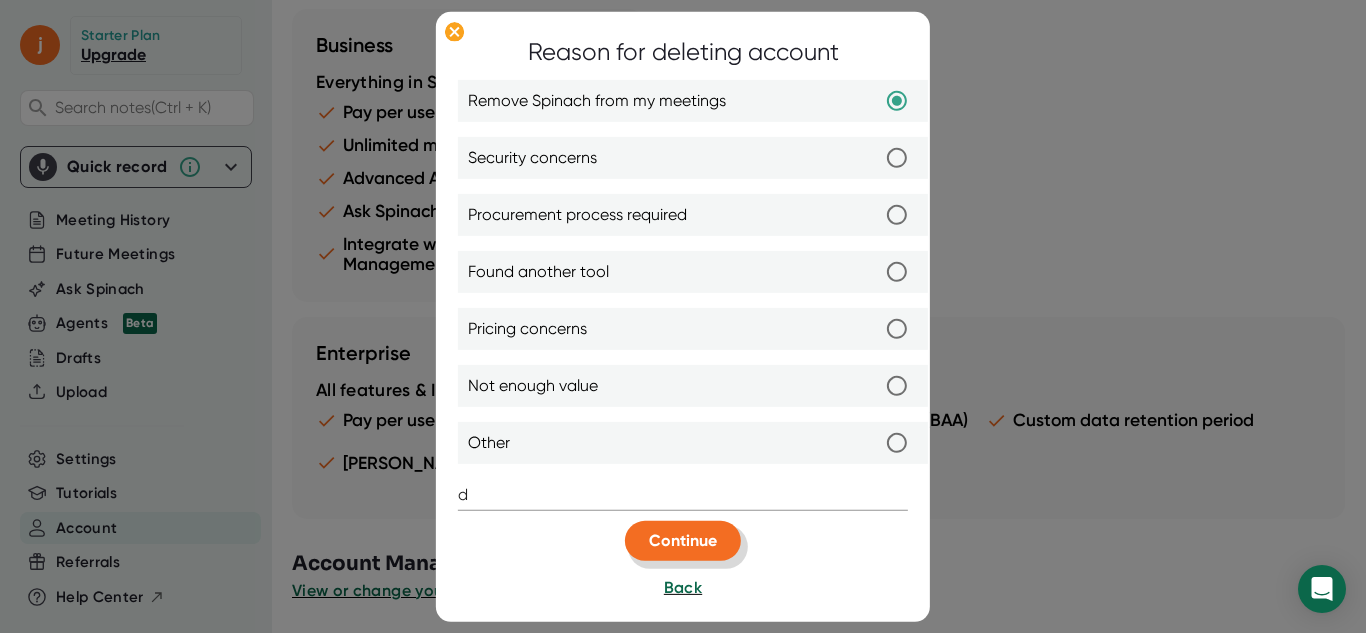 click on "Continue" at bounding box center [683, 540] 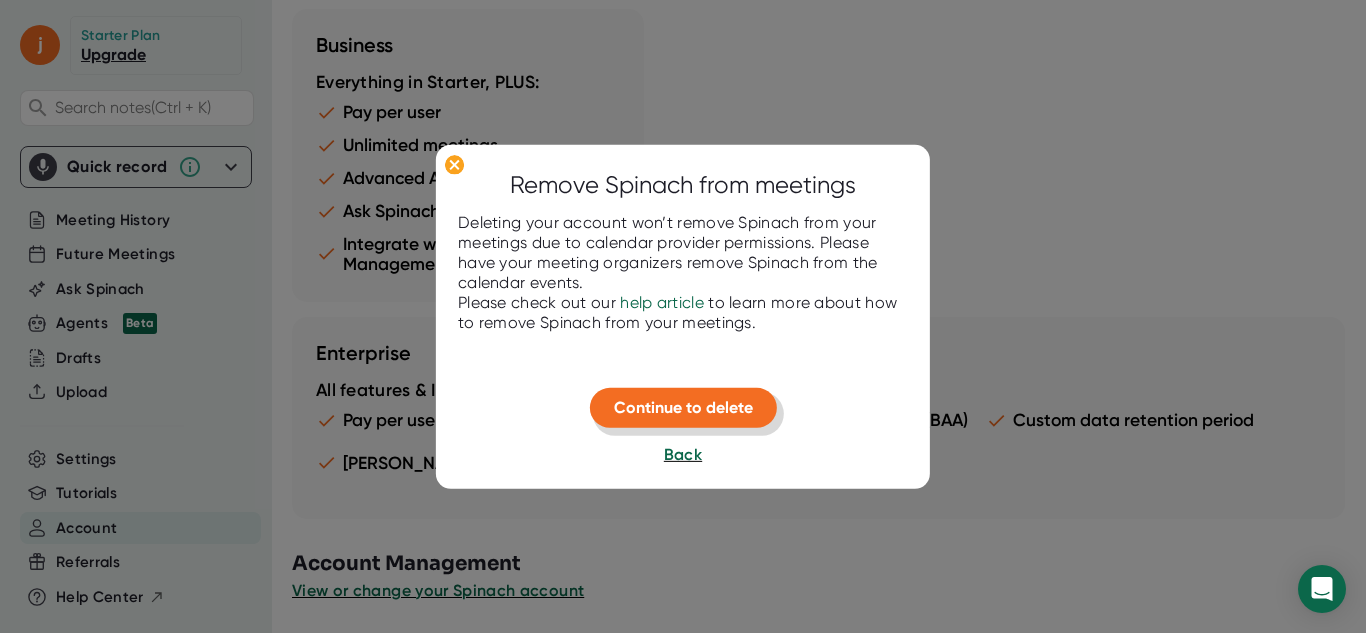 click on "Continue to delete" at bounding box center (683, 407) 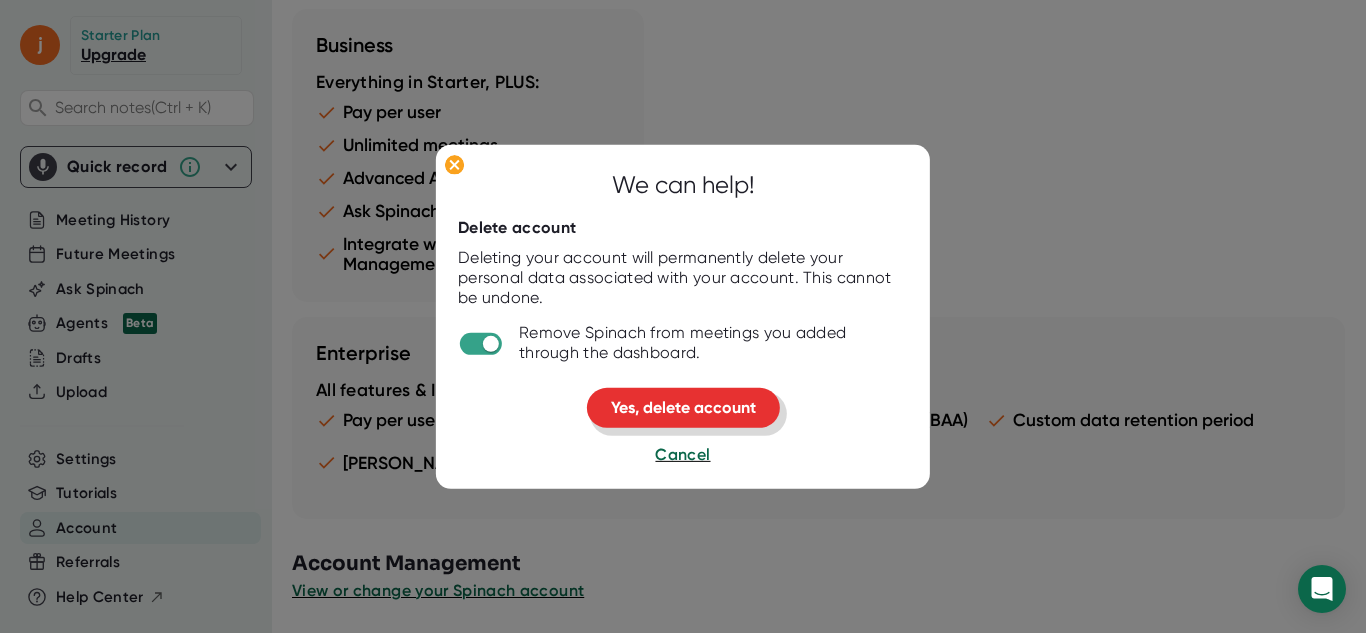 click on "Yes, delete account" at bounding box center (683, 407) 